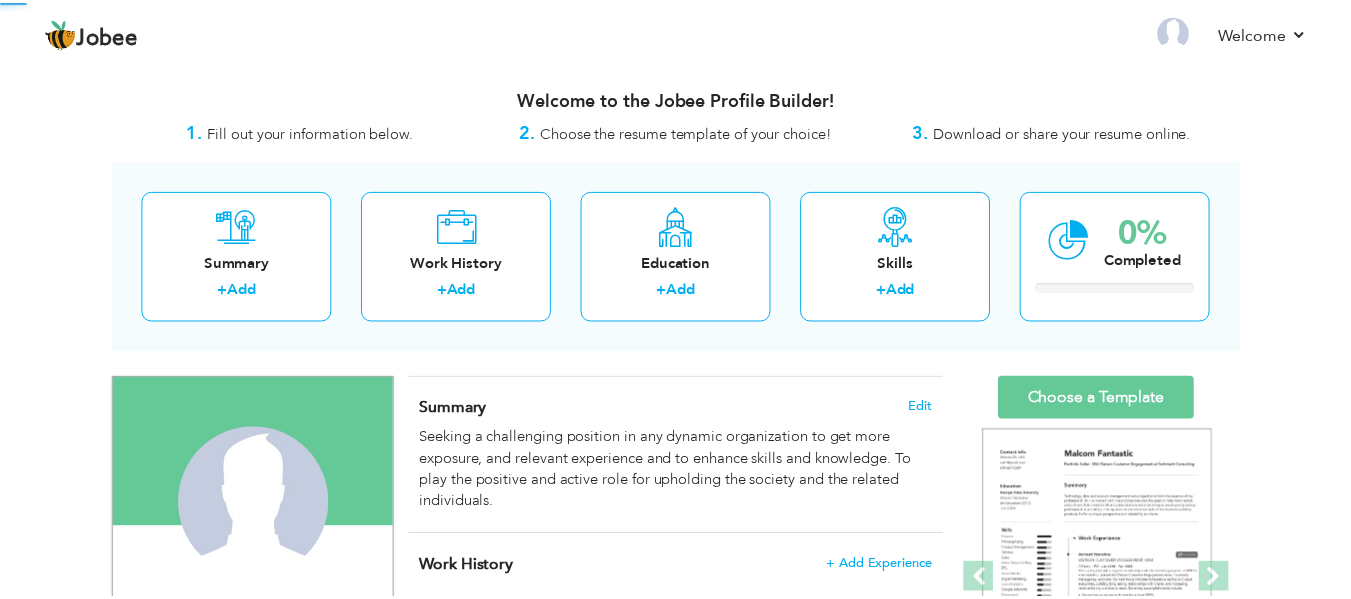 scroll, scrollTop: 0, scrollLeft: 0, axis: both 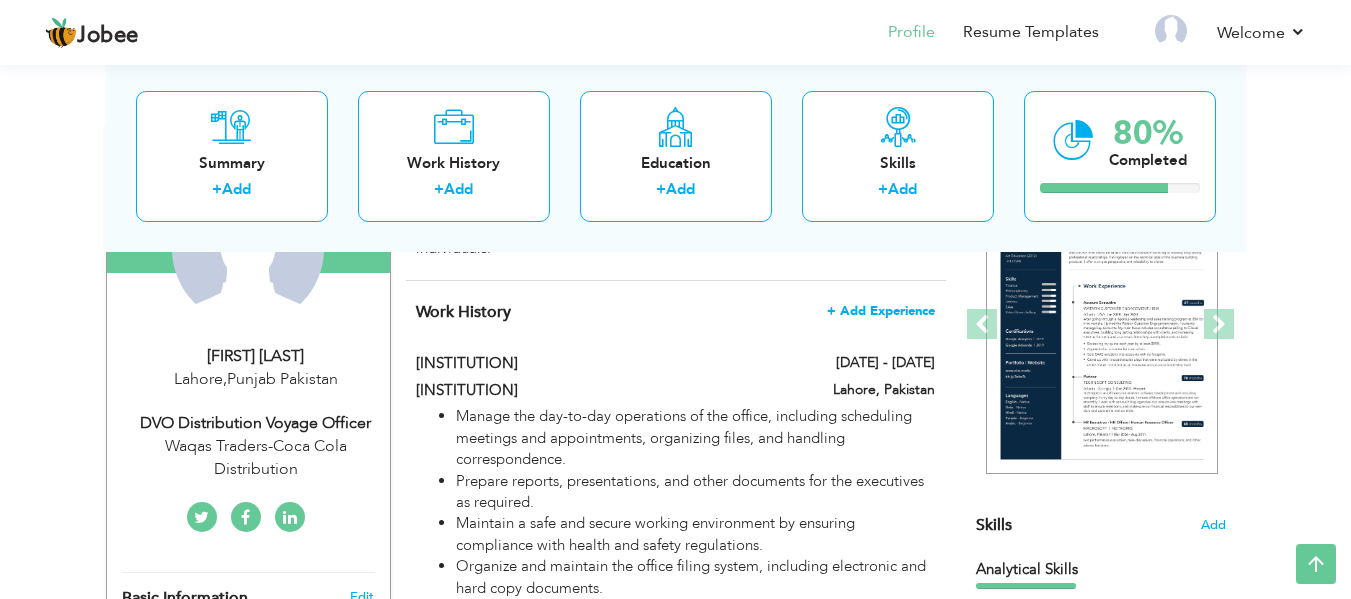 click on "+ Add Experience" at bounding box center [881, 311] 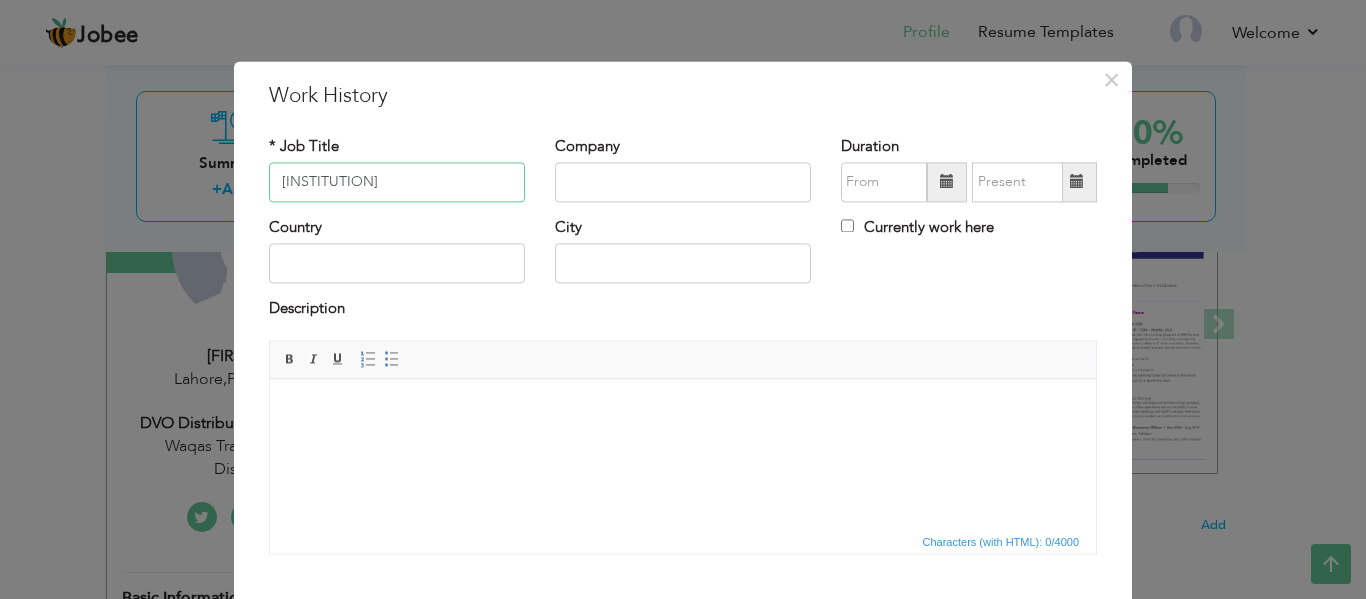 type on "[INSTITUTION]" 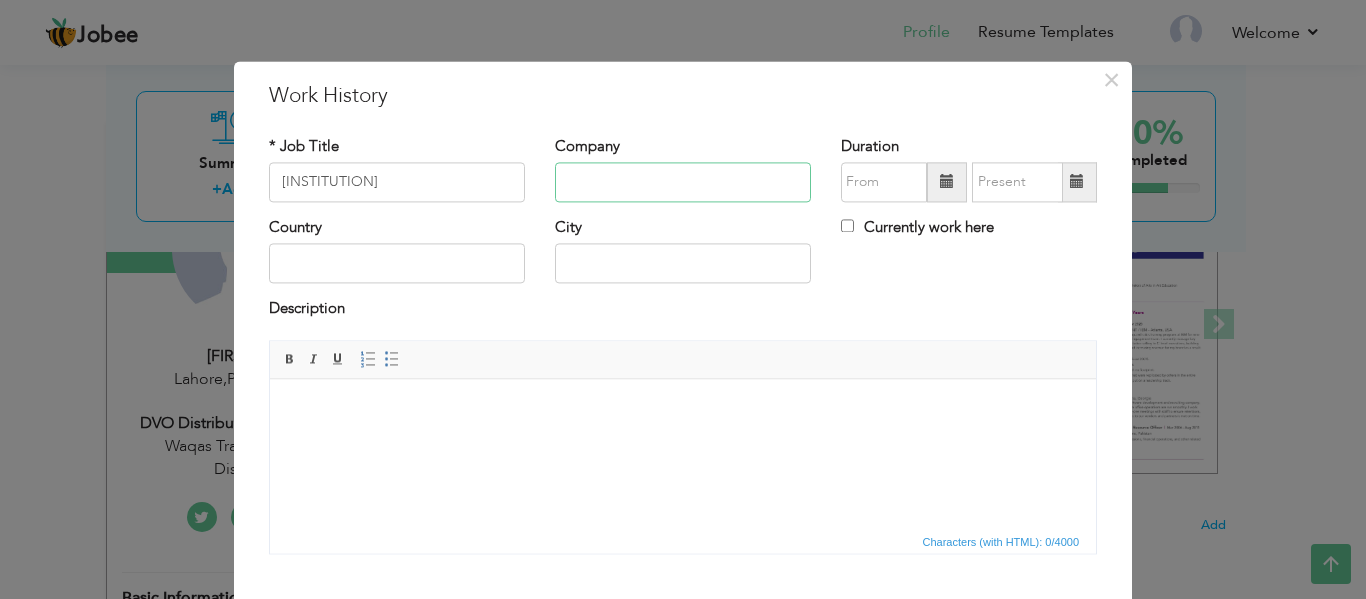 click at bounding box center [683, 182] 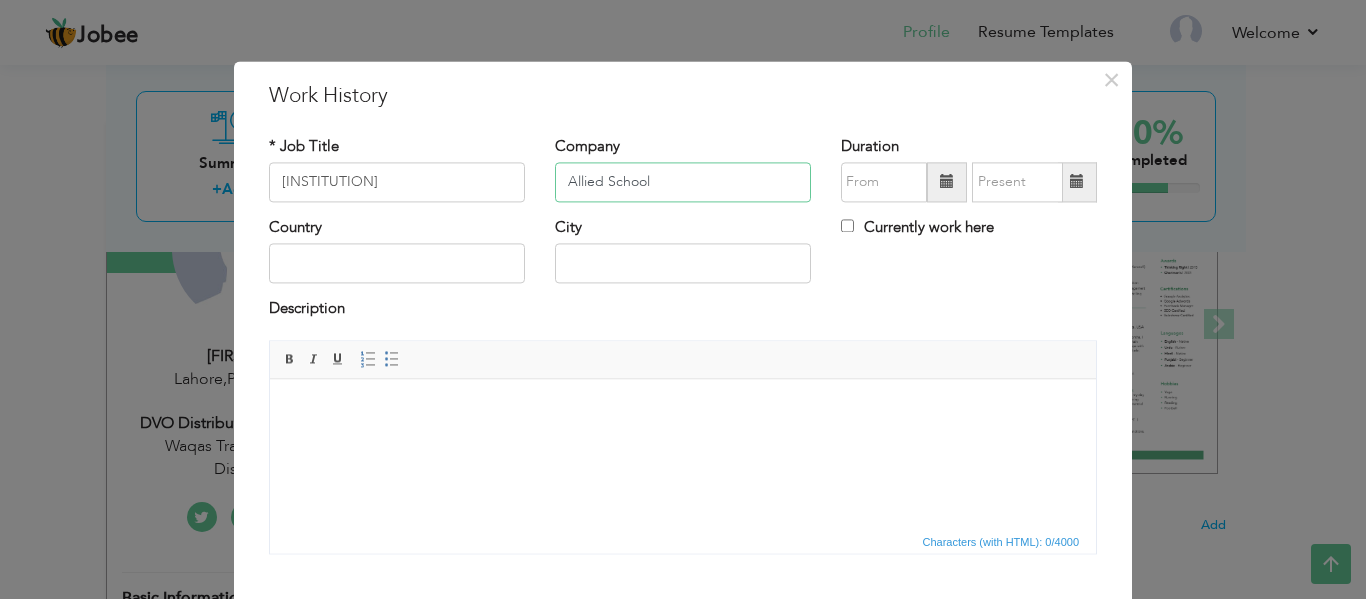 type on "Allied School" 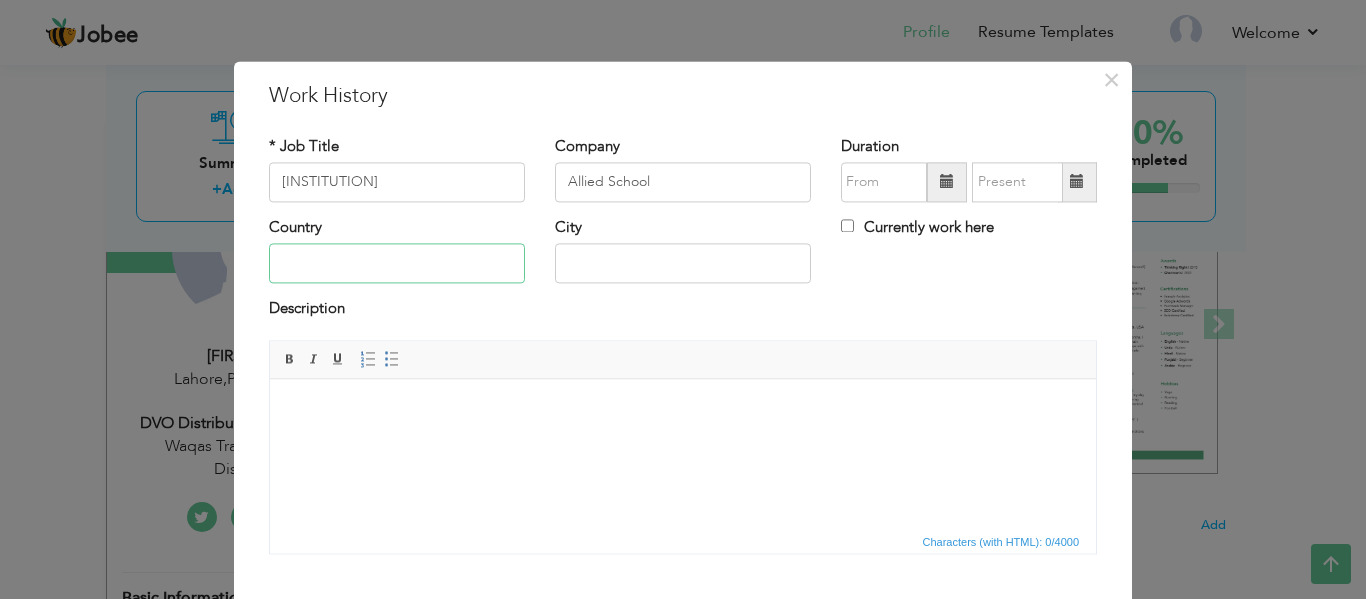 click at bounding box center [397, 264] 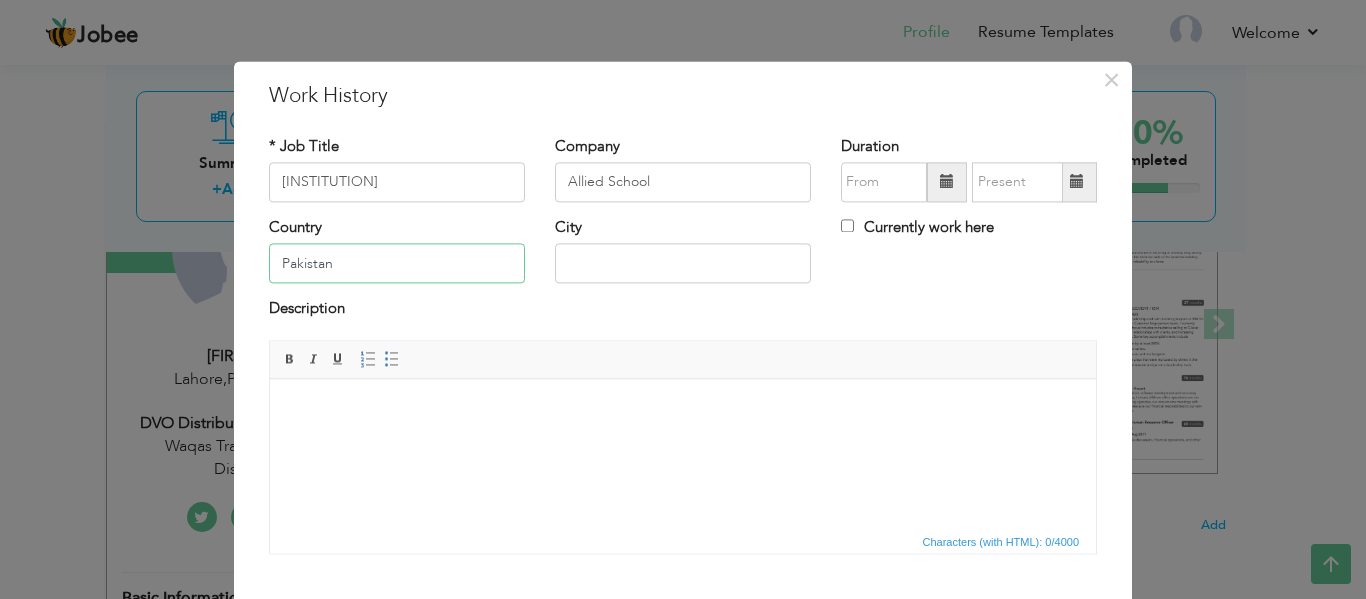 type on "Pakistan" 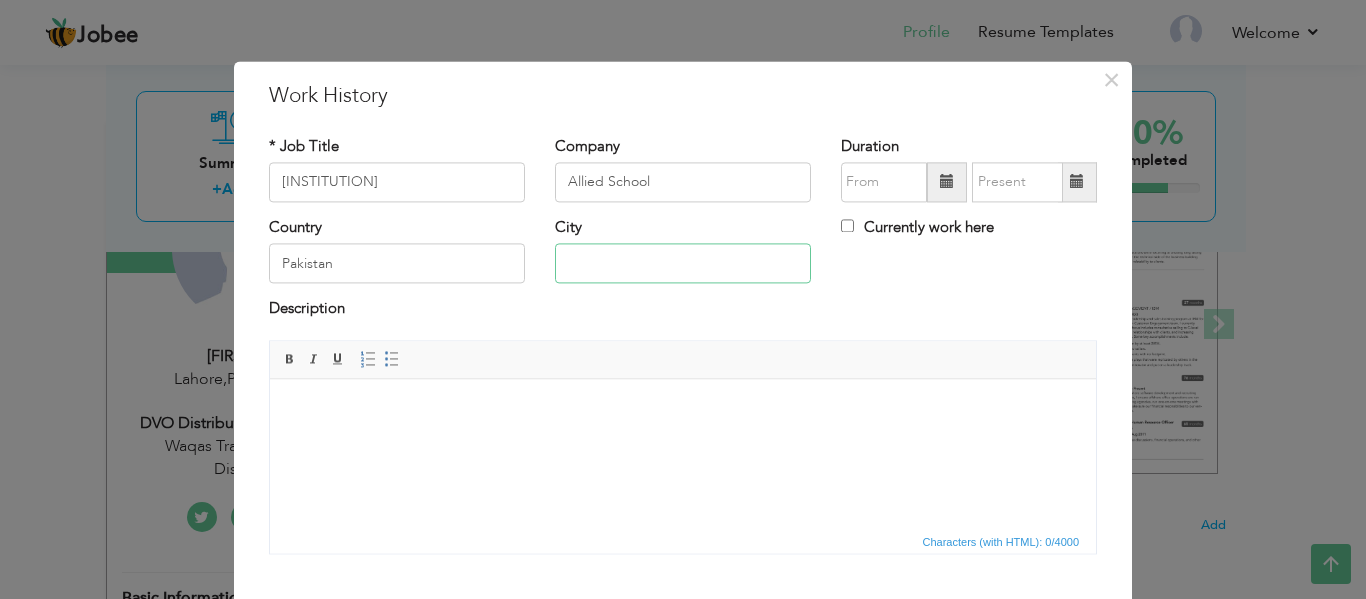 click at bounding box center (683, 264) 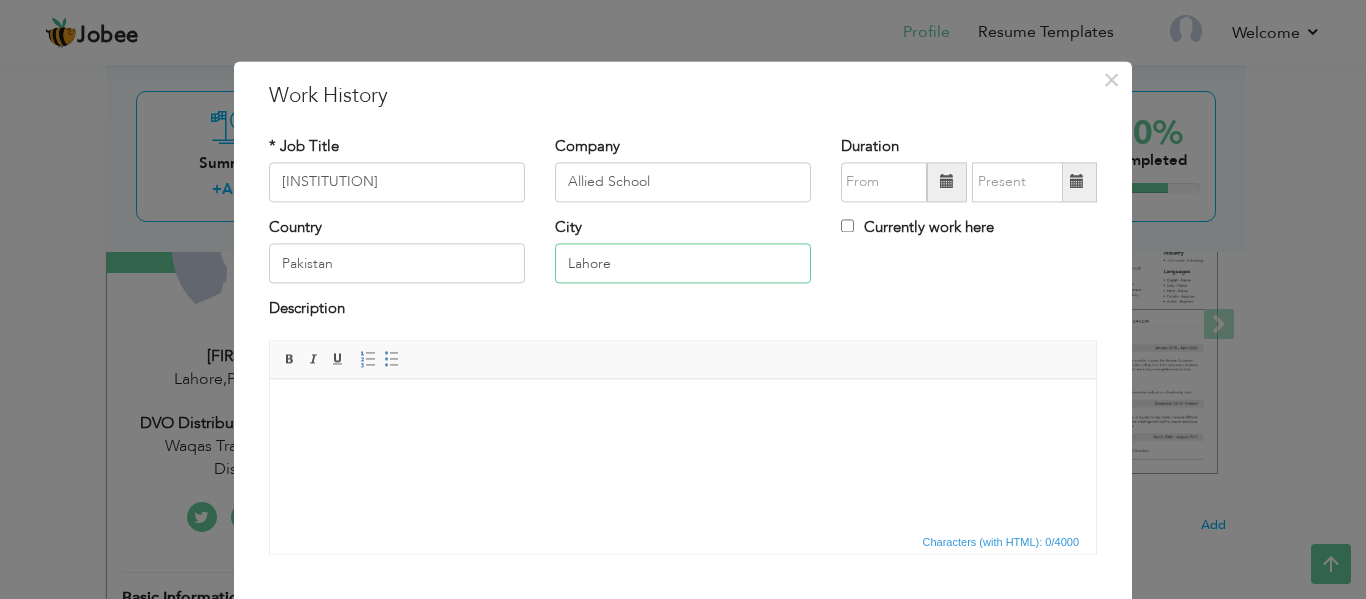 type on "Lahore" 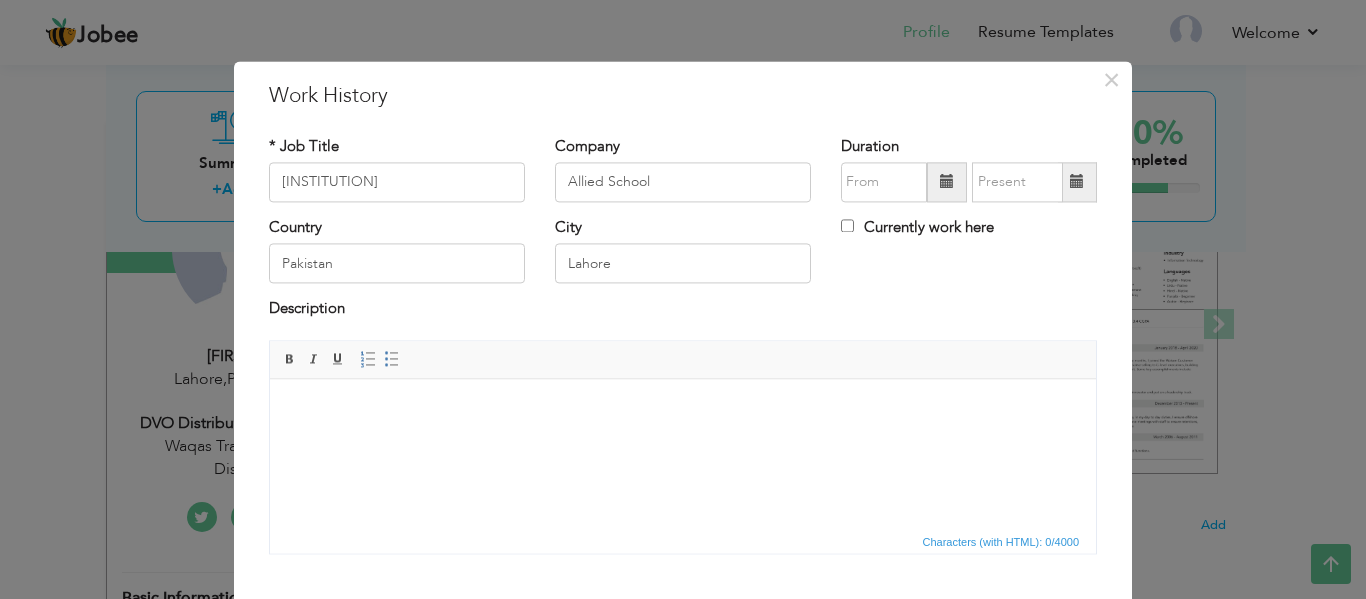 click at bounding box center [947, 182] 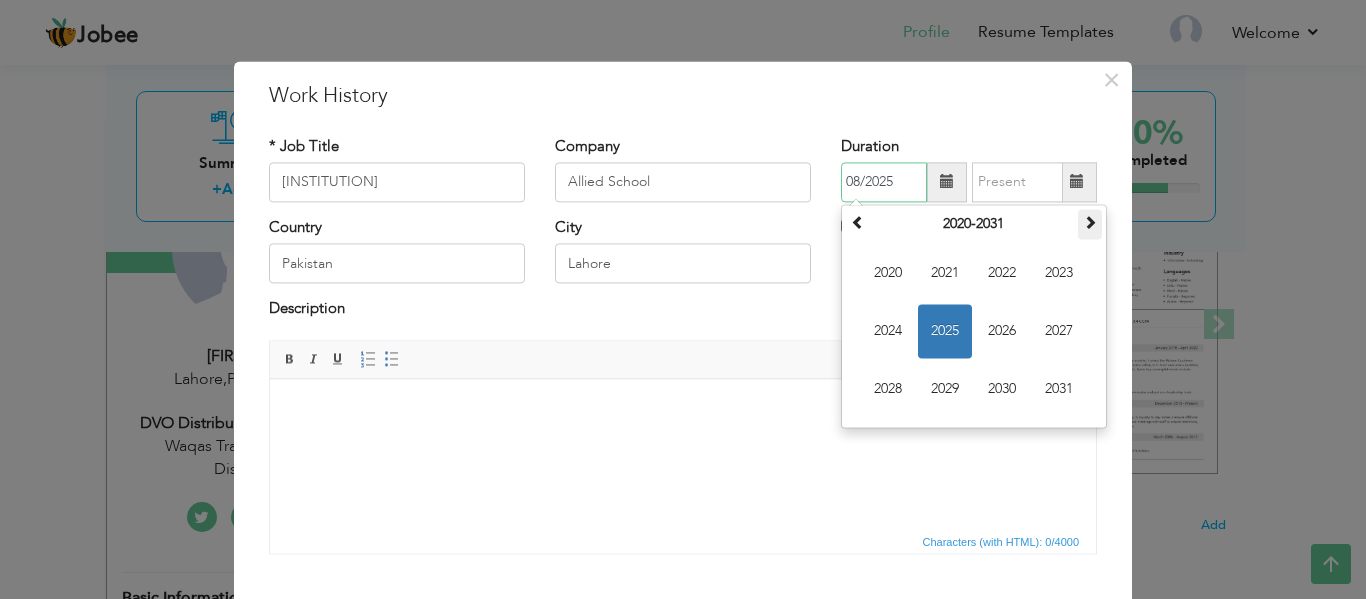 click at bounding box center [1090, 222] 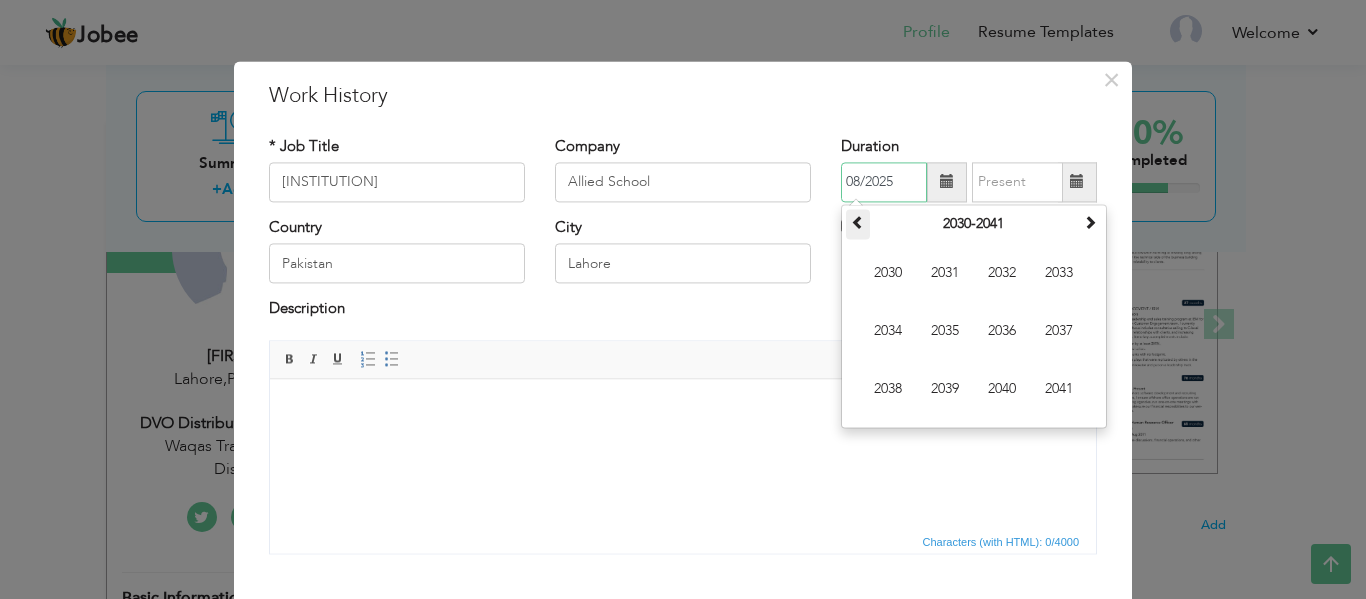 click at bounding box center (858, 222) 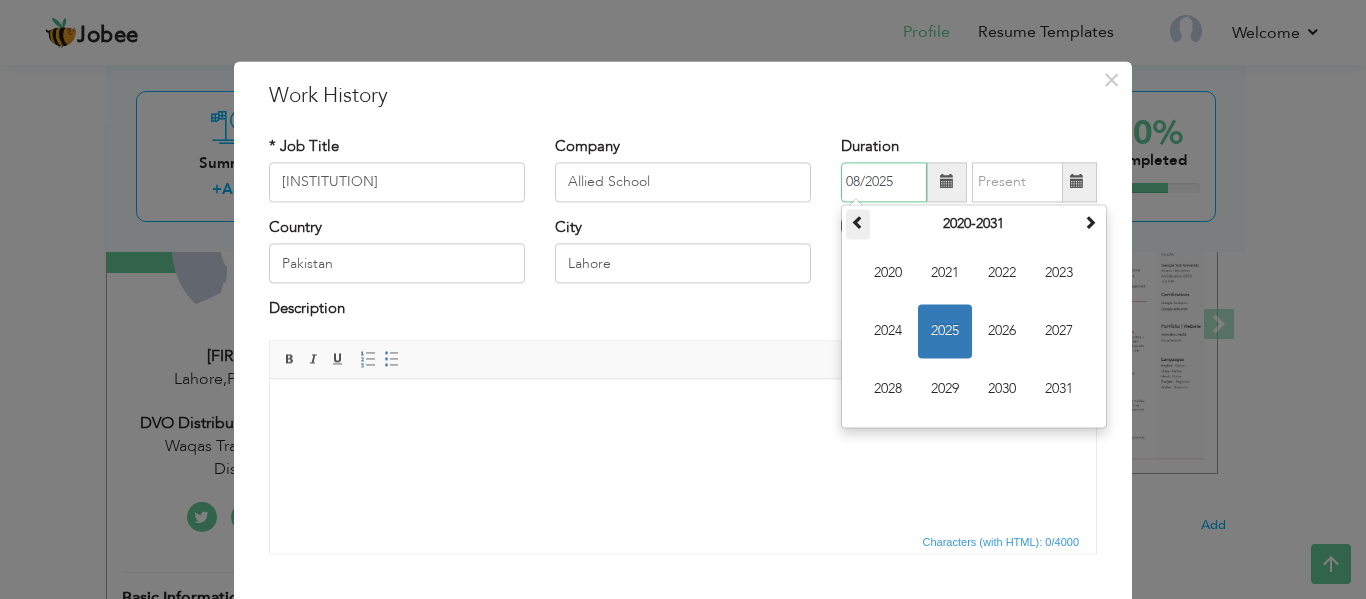 click at bounding box center [858, 222] 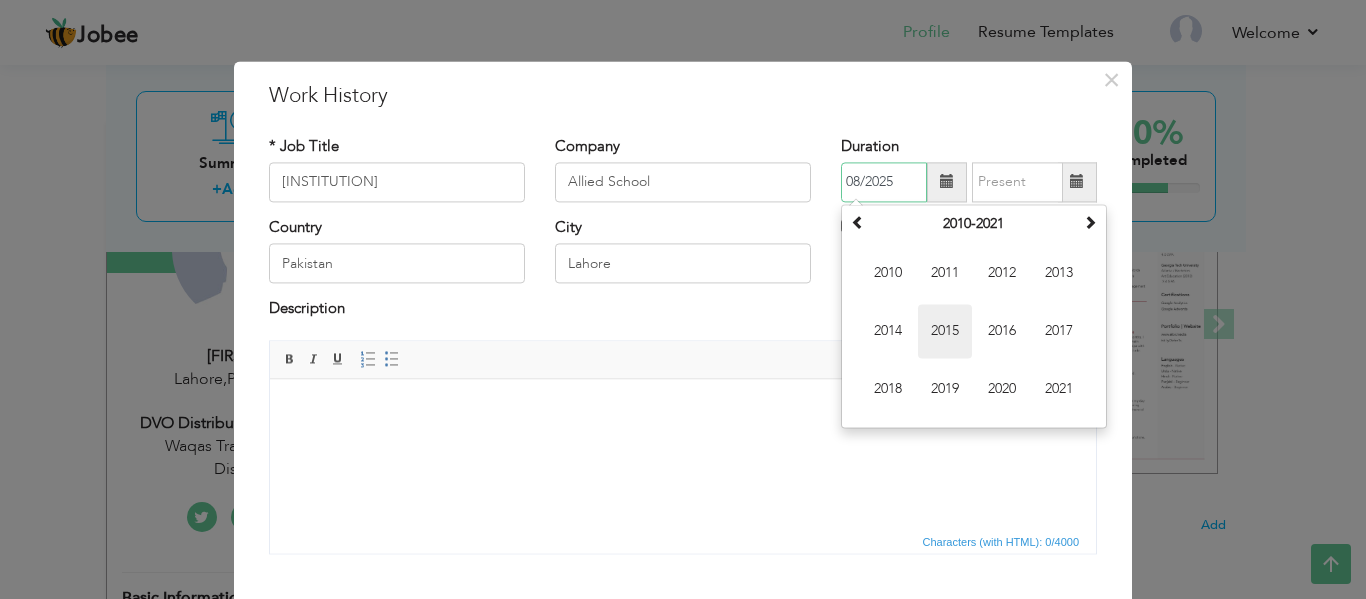 click on "2015" at bounding box center (945, 331) 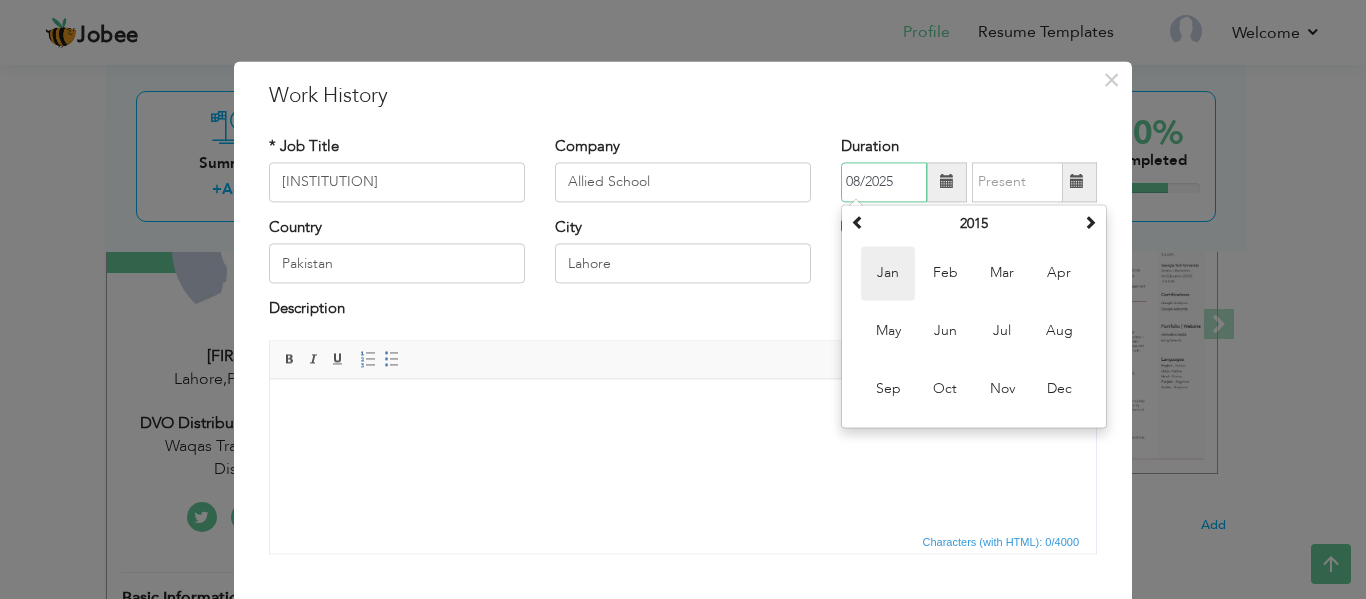 click on "Jan" at bounding box center [888, 273] 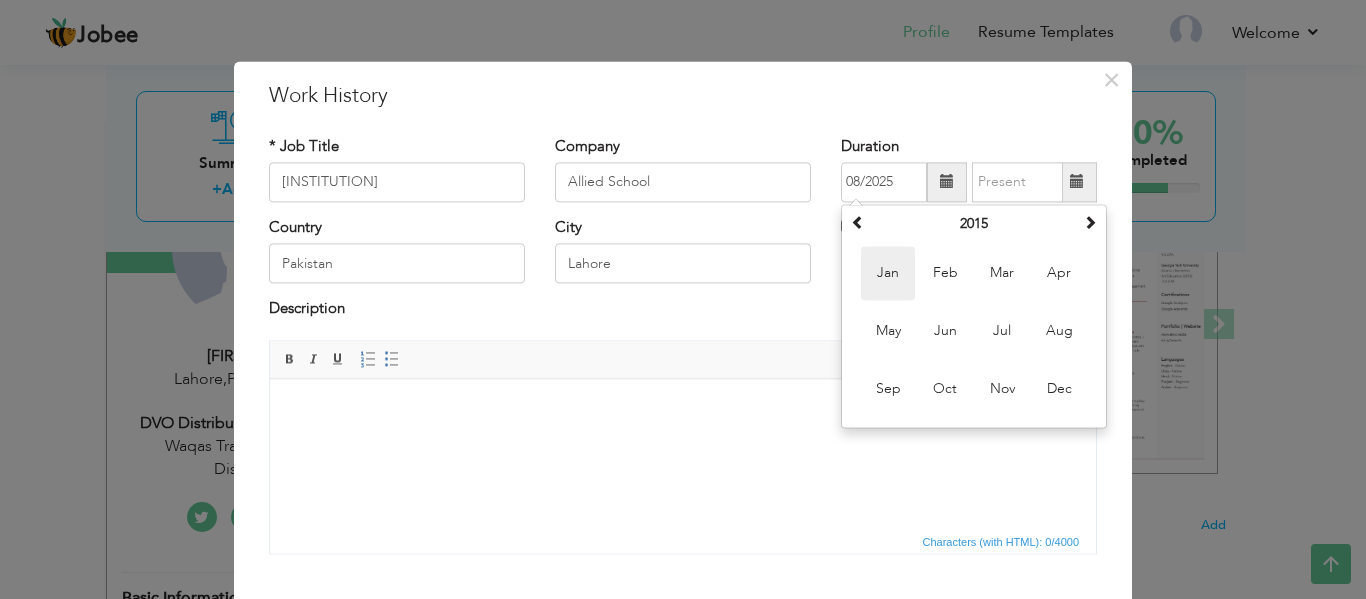 type on "[DATE]" 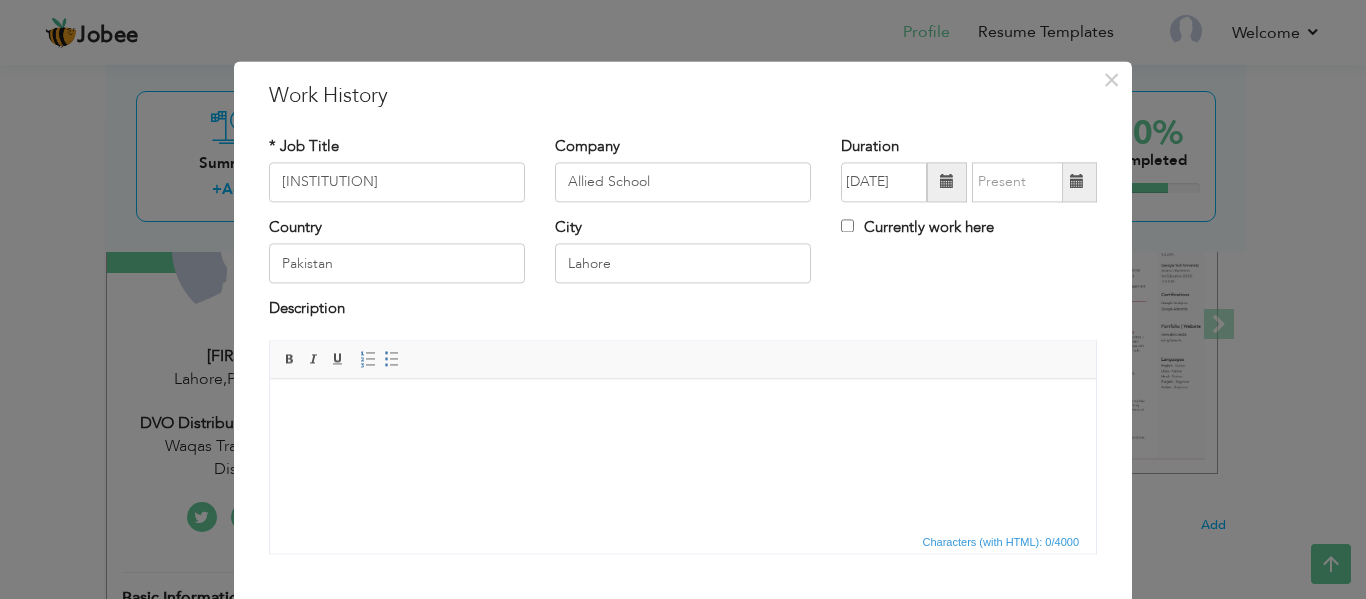 click at bounding box center (1077, 182) 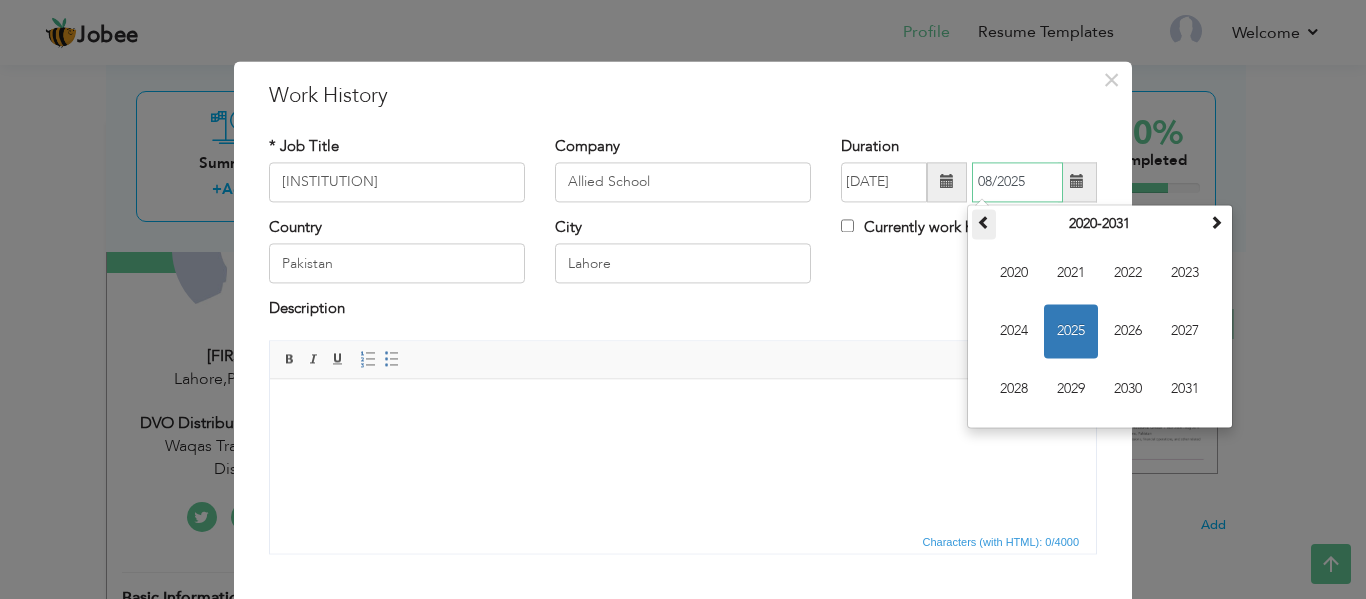 click at bounding box center (984, 222) 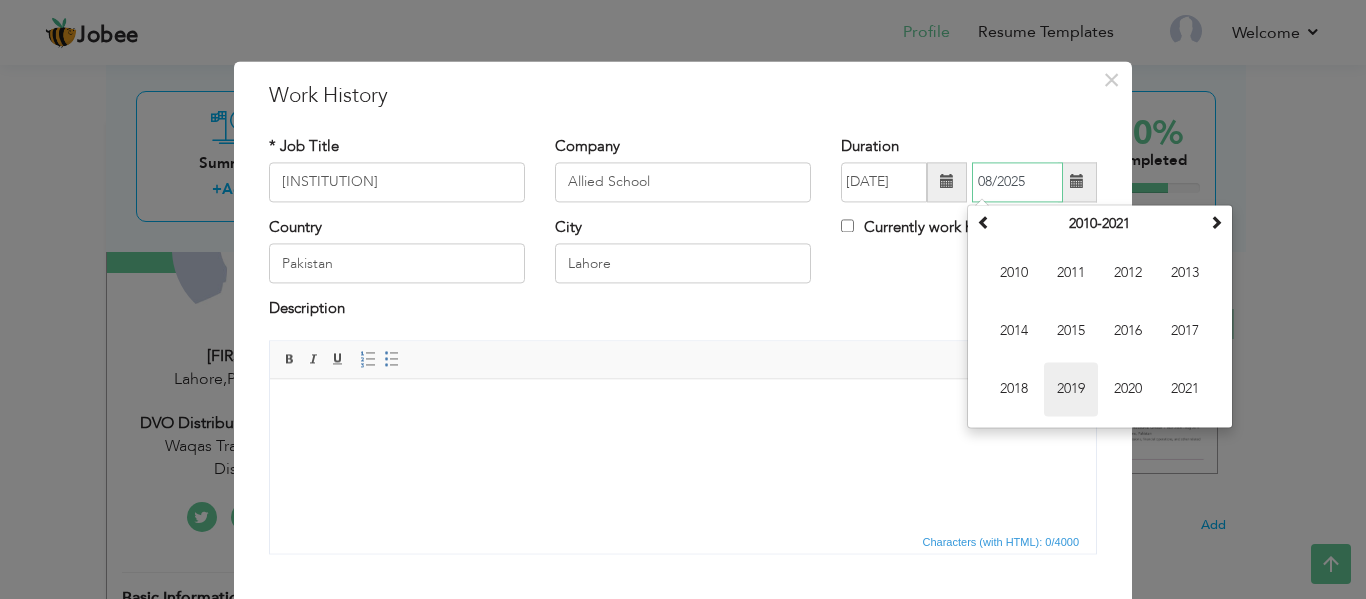 click on "2019" at bounding box center (1071, 389) 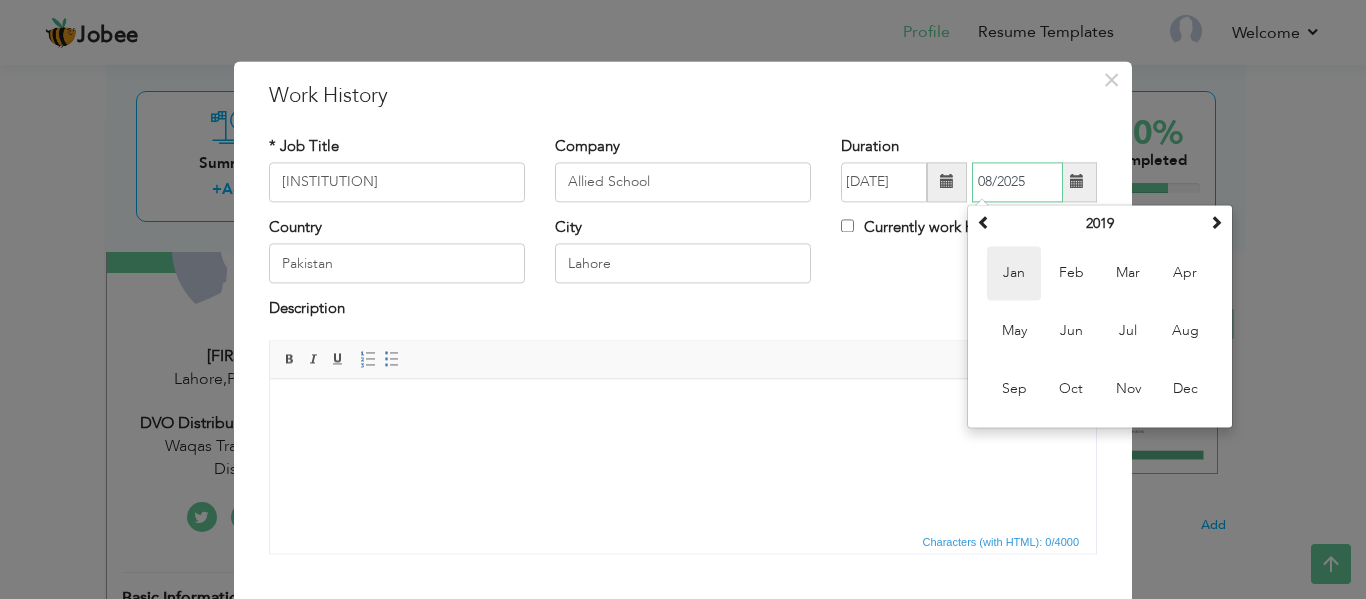 click on "Jan" at bounding box center [1014, 273] 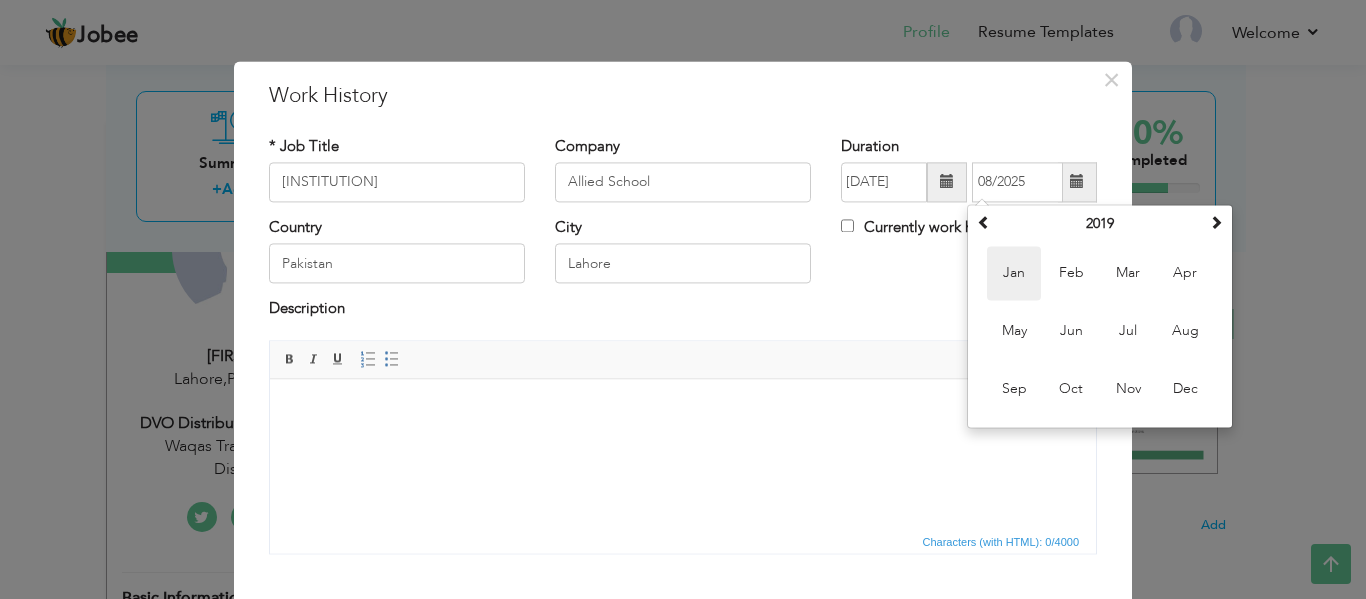 type on "01/2019" 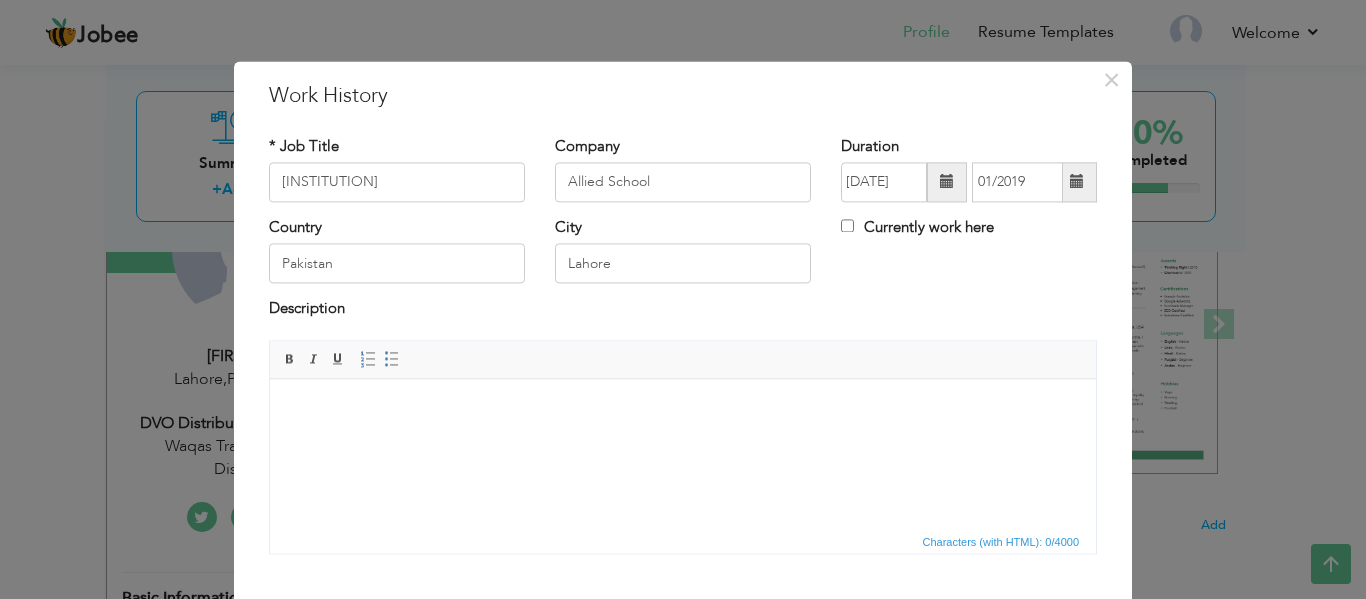 click at bounding box center [683, 409] 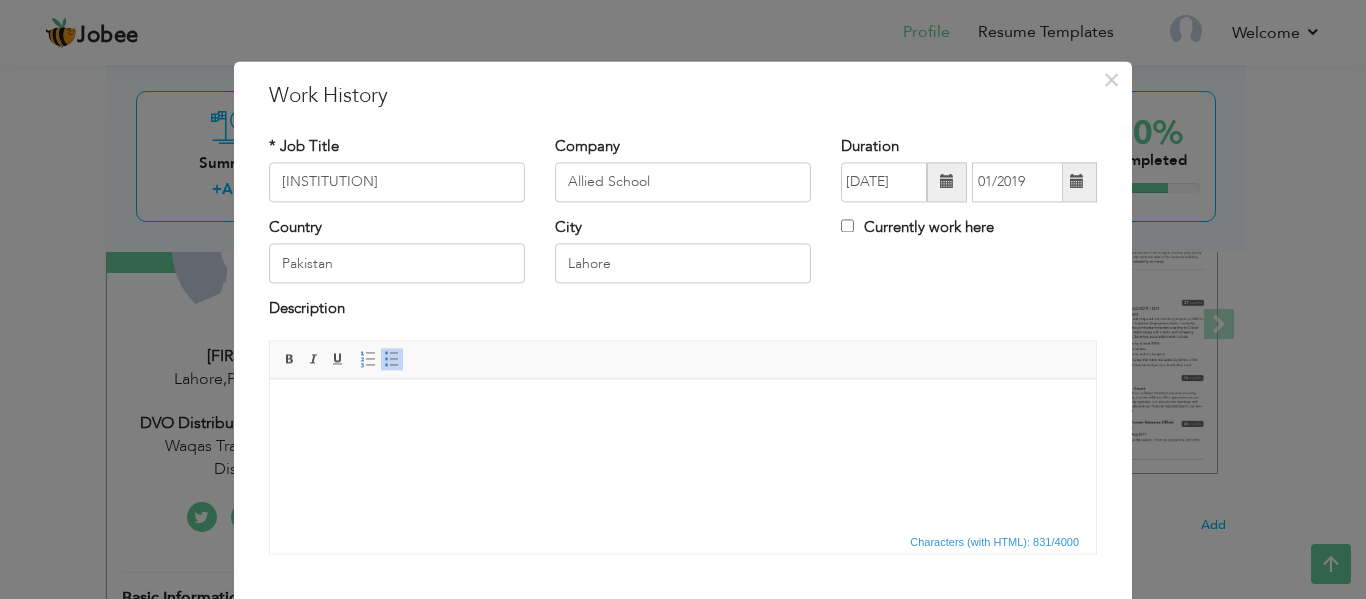 scroll, scrollTop: 53, scrollLeft: 0, axis: vertical 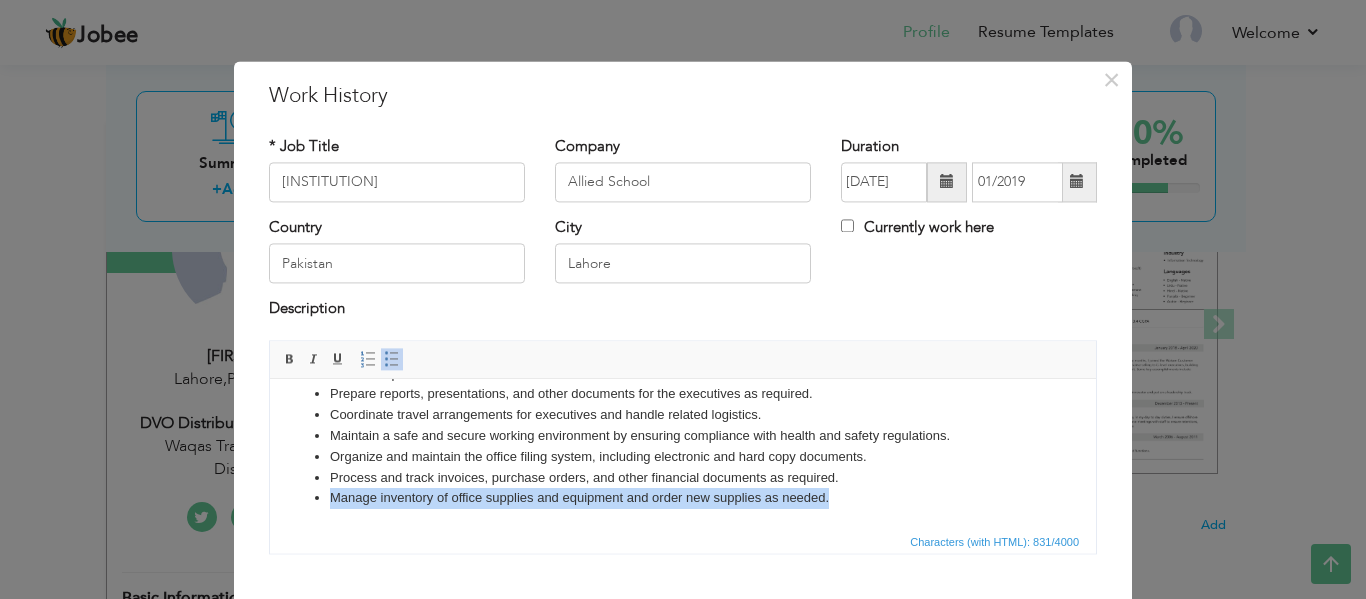drag, startPoint x: 880, startPoint y: 524, endPoint x: 302, endPoint y: 508, distance: 578.22144 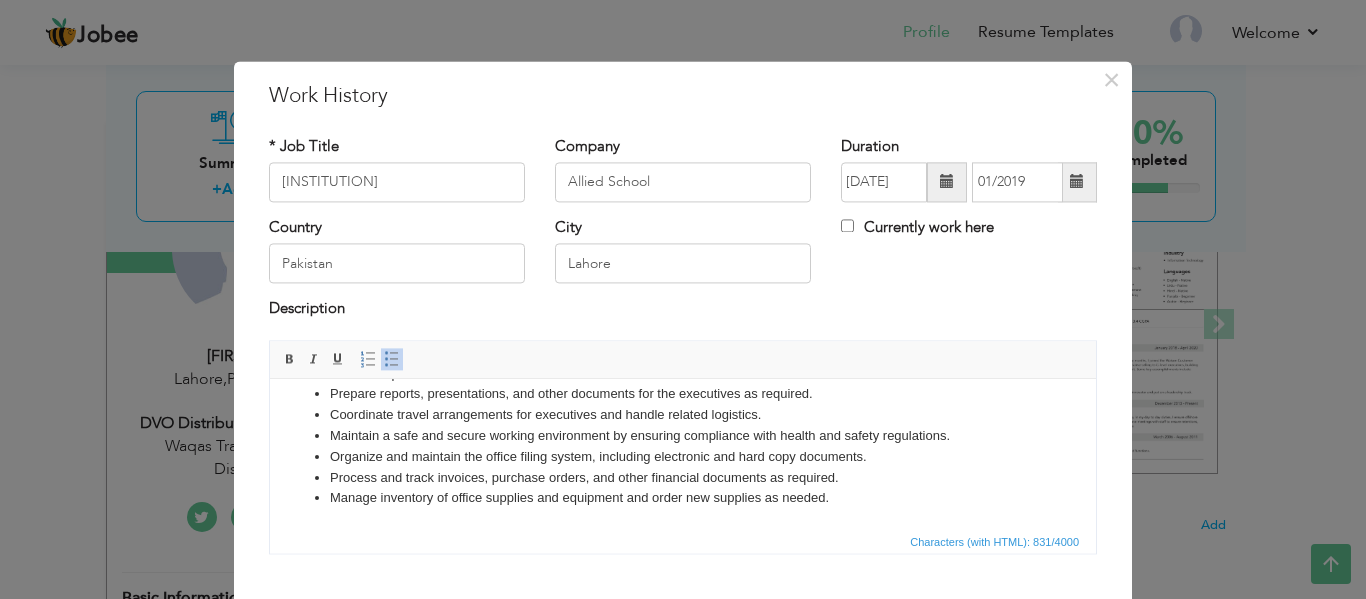 click on "Process and track invoices, purchase orders, and other financial documents as required." at bounding box center (683, 478) 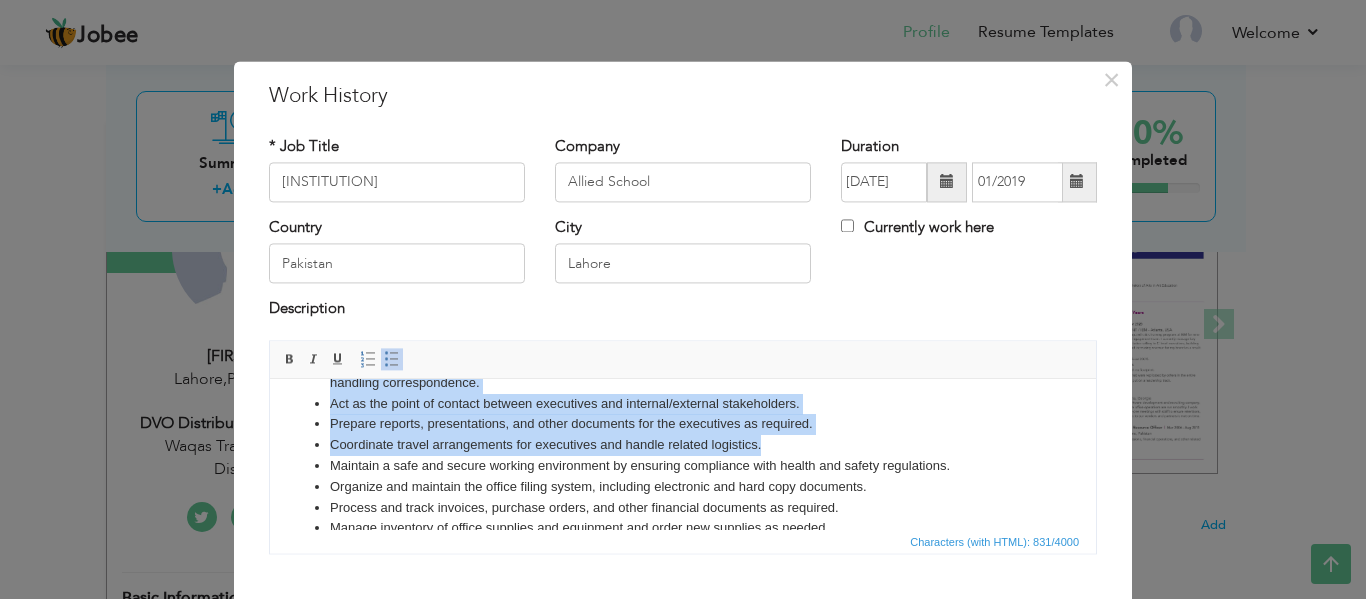 scroll, scrollTop: 0, scrollLeft: 0, axis: both 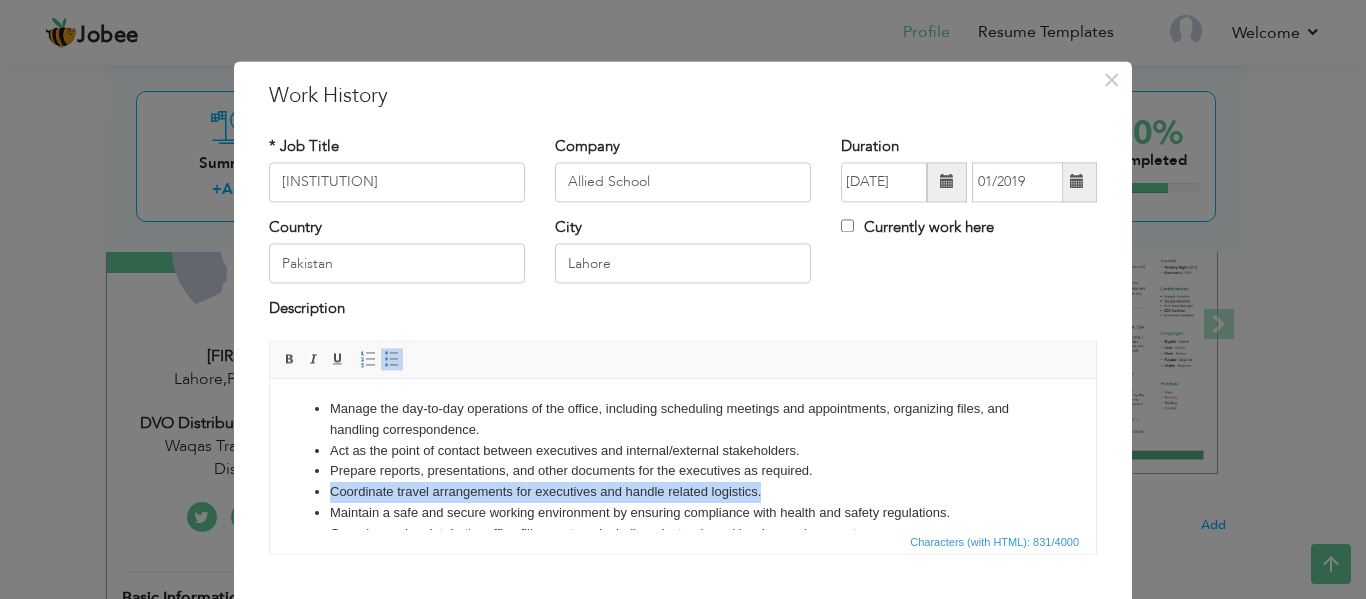 drag, startPoint x: 769, startPoint y: 411, endPoint x: 302, endPoint y: 501, distance: 475.59332 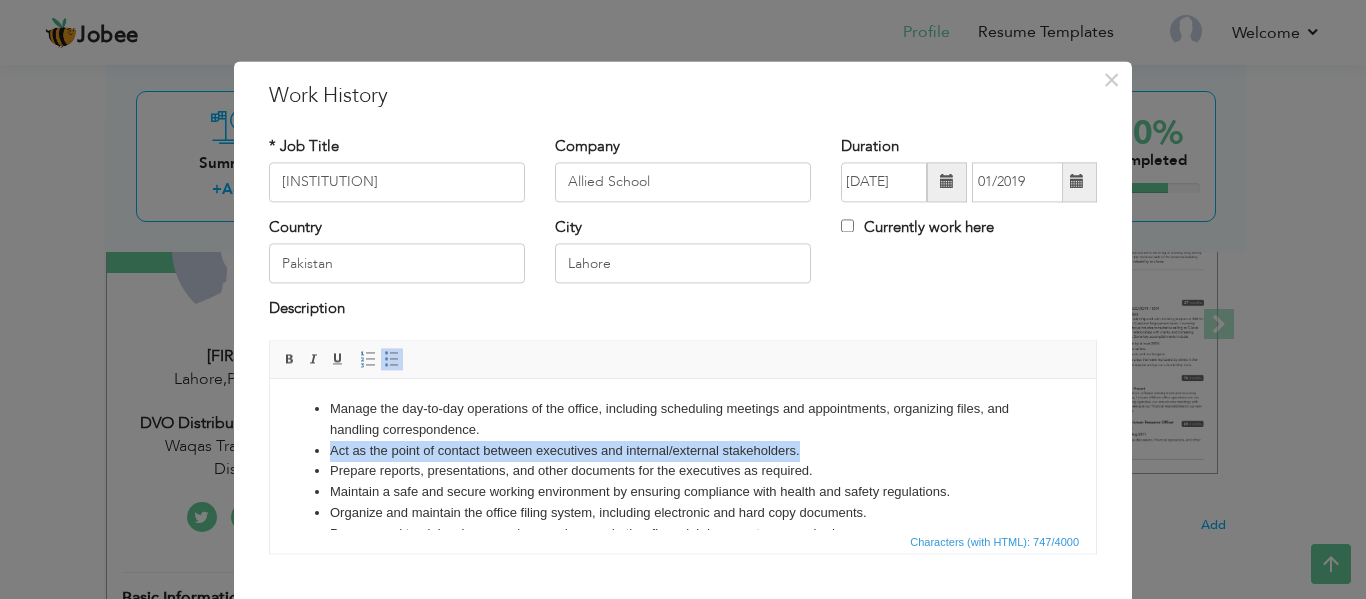 drag, startPoint x: 814, startPoint y: 445, endPoint x: 294, endPoint y: 454, distance: 520.0779 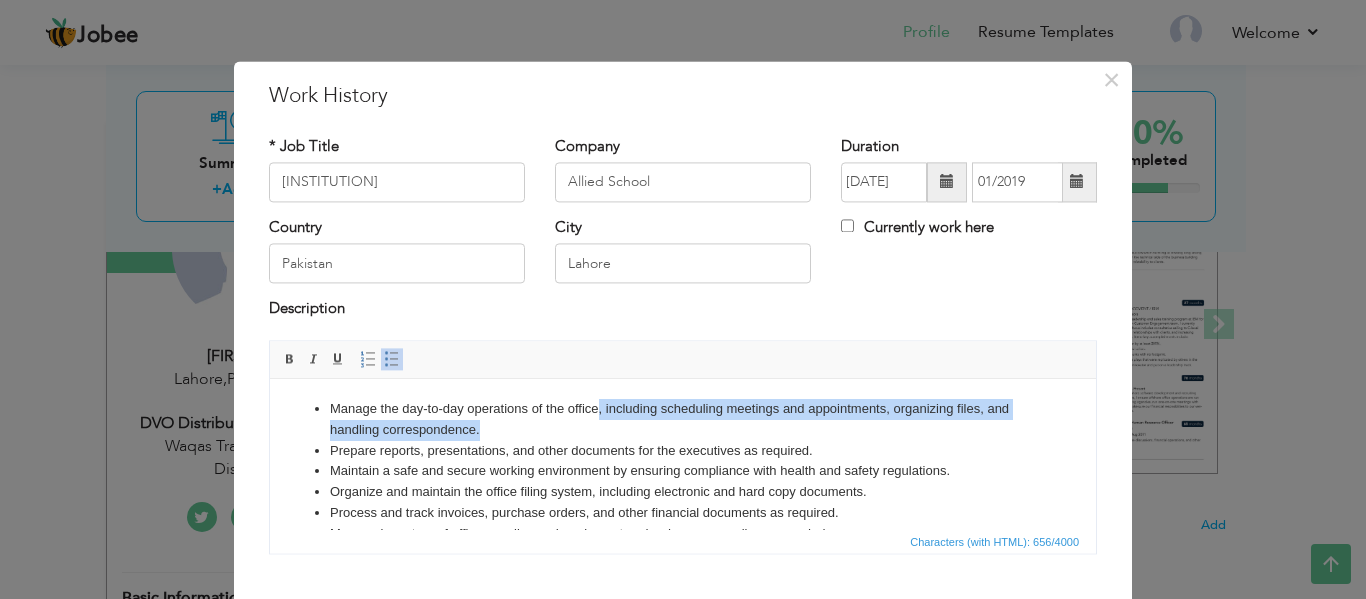 drag, startPoint x: 495, startPoint y: 422, endPoint x: 596, endPoint y: 377, distance: 110.57124 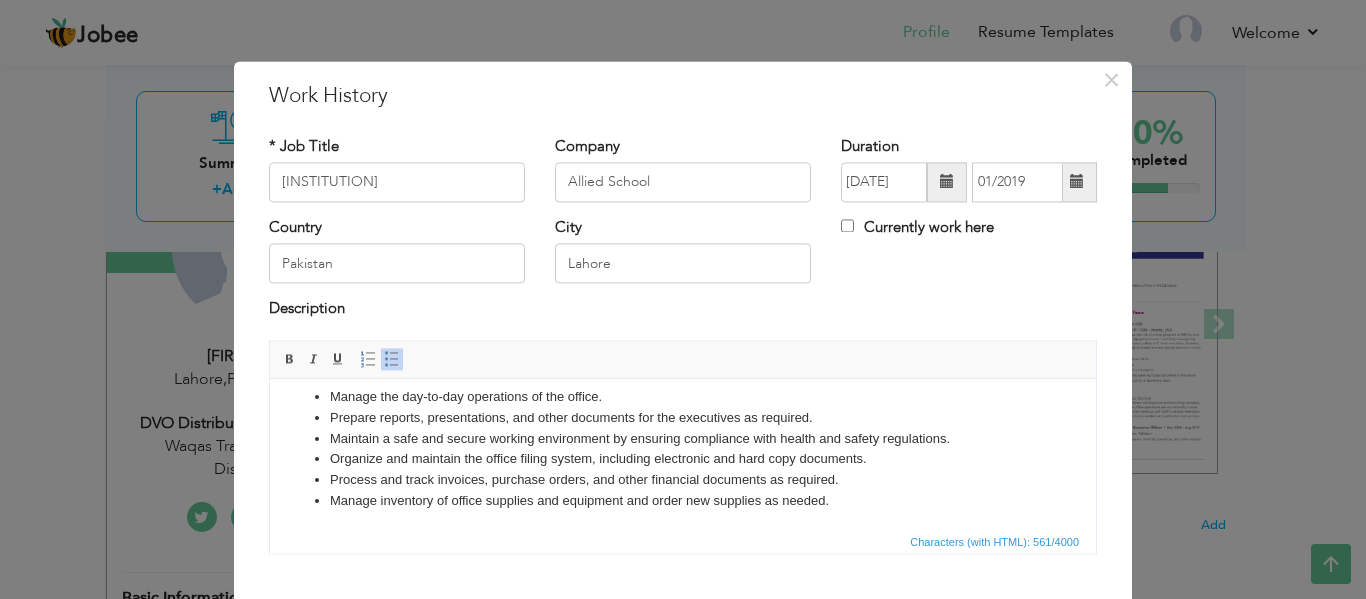 scroll, scrollTop: 15, scrollLeft: 0, axis: vertical 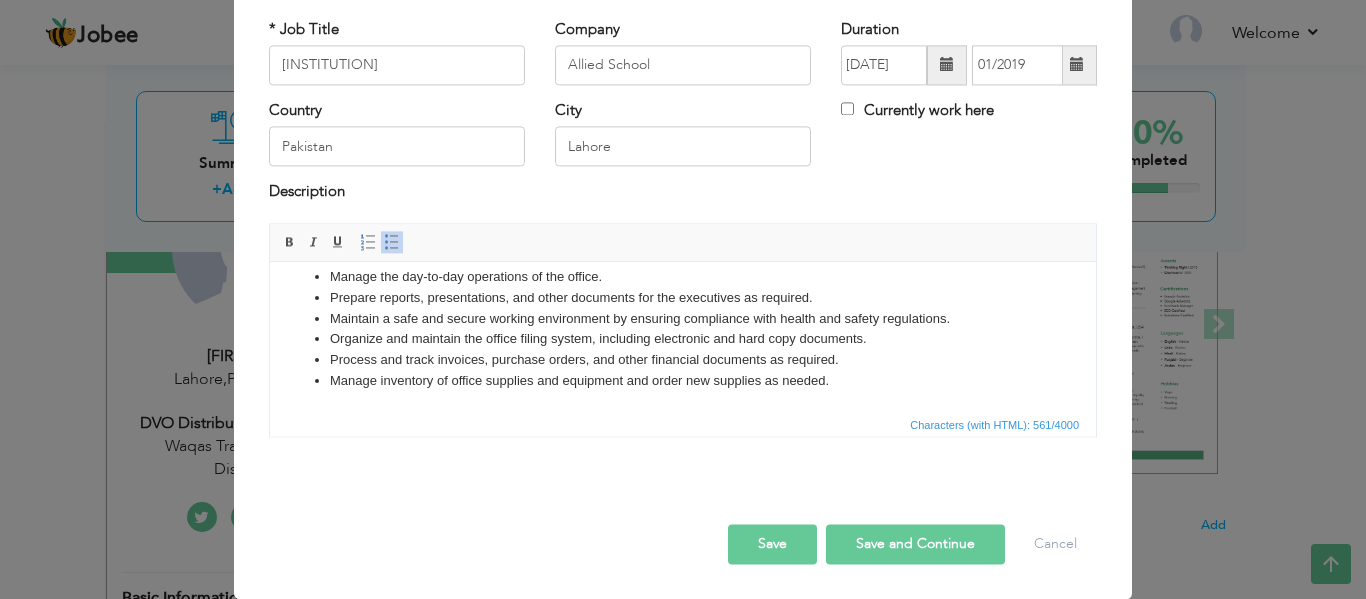 click on "Save" at bounding box center [772, 544] 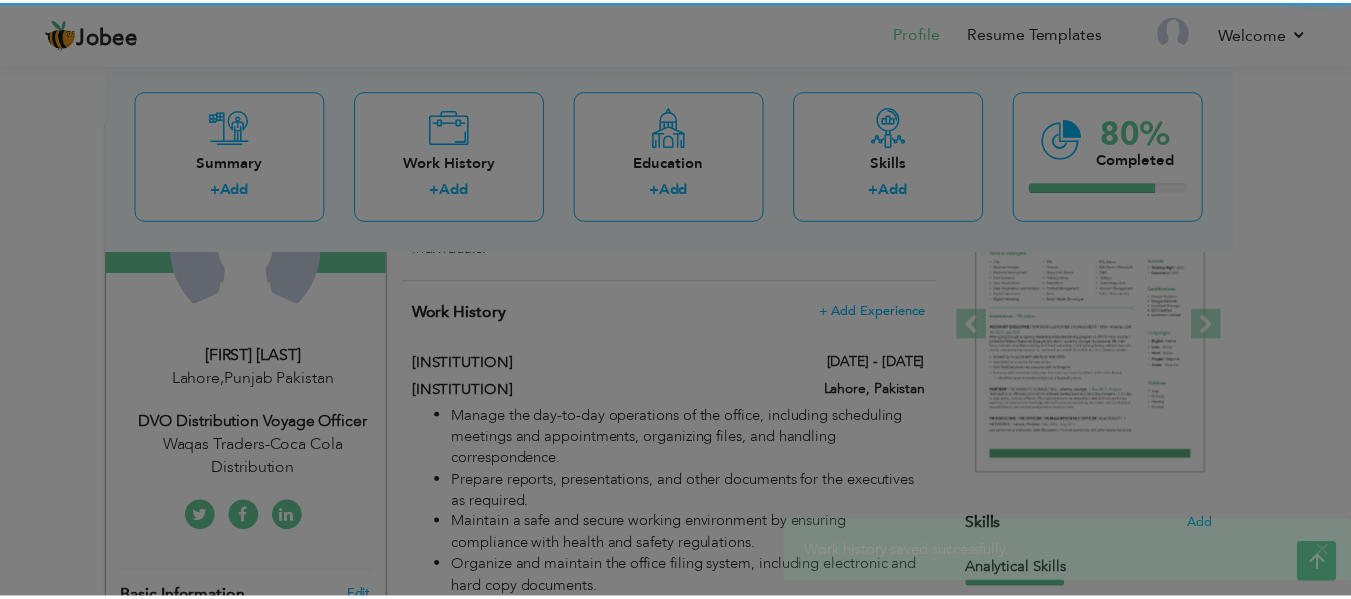 scroll, scrollTop: 0, scrollLeft: 0, axis: both 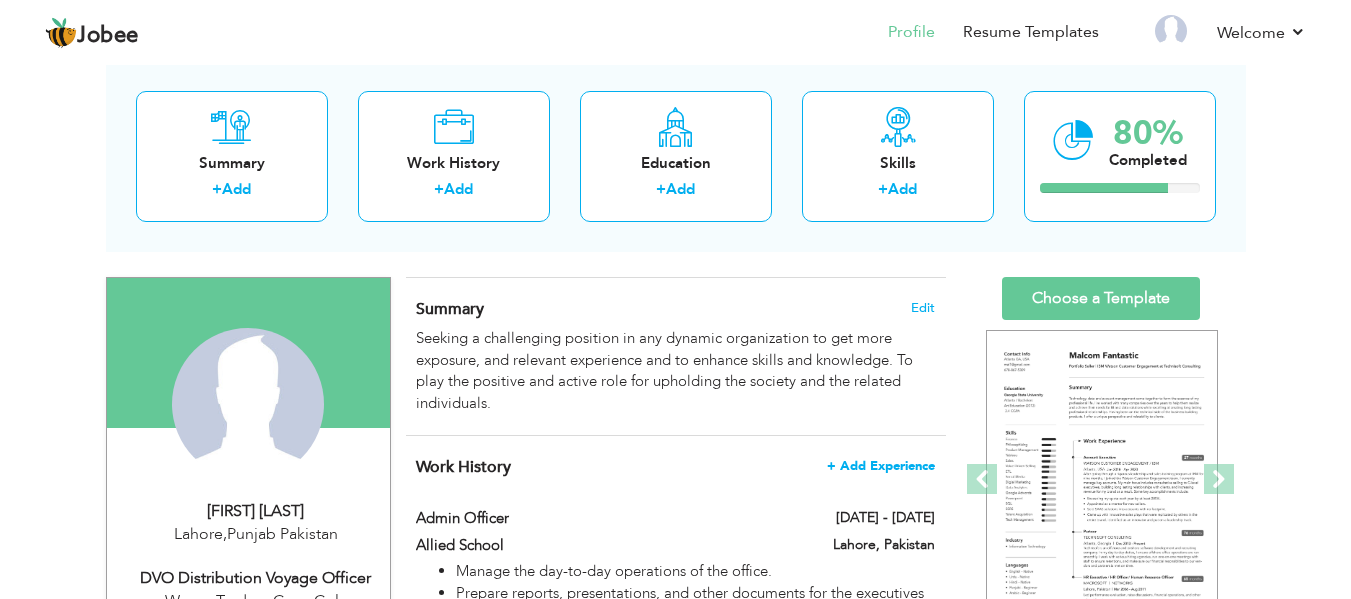 click on "+ Add Experience" at bounding box center (881, 466) 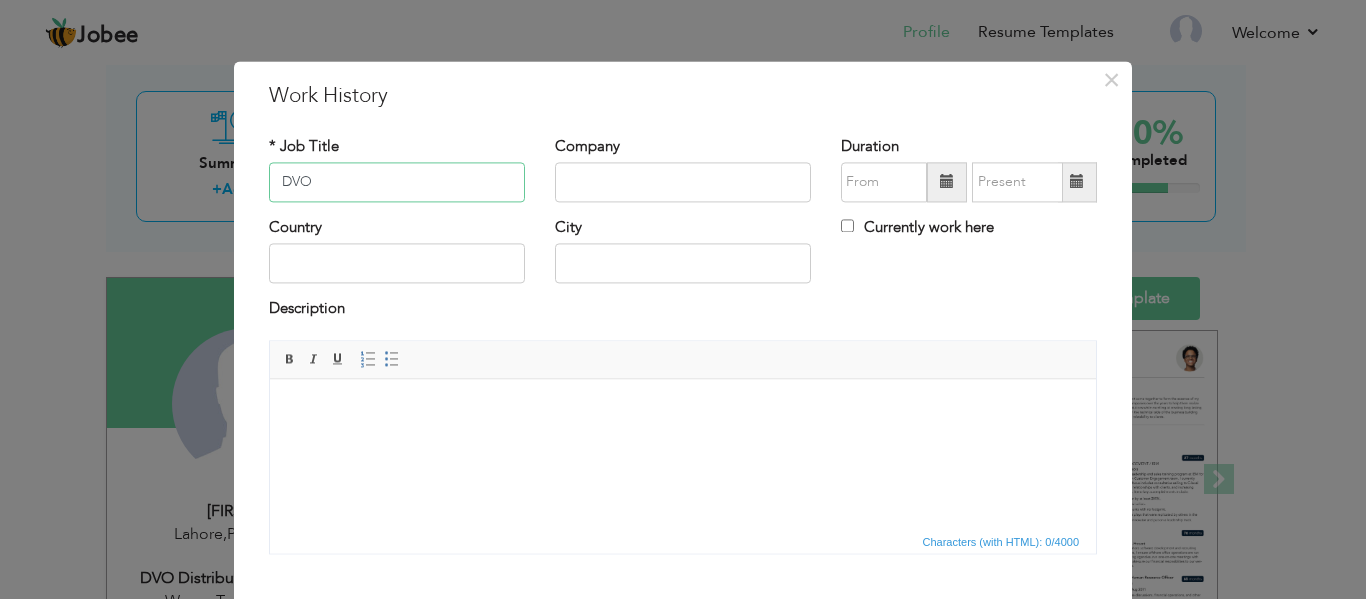 type on "DVO" 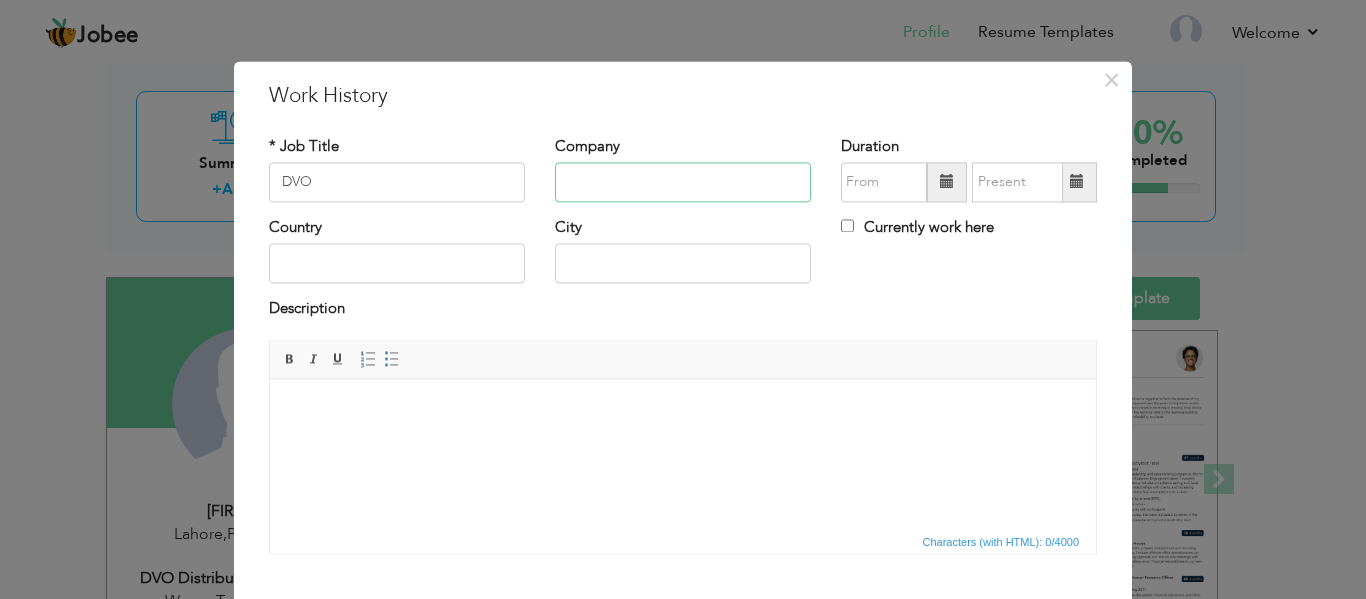 click at bounding box center [683, 182] 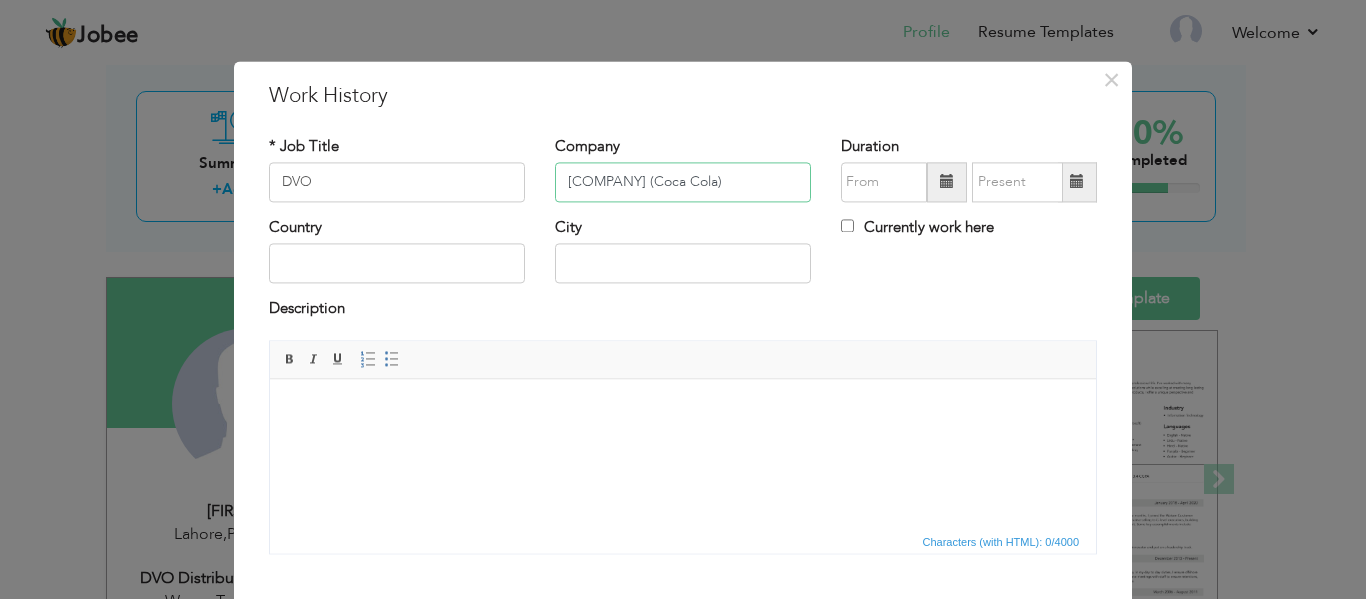 type on "Waqas traders (Coca Cola)" 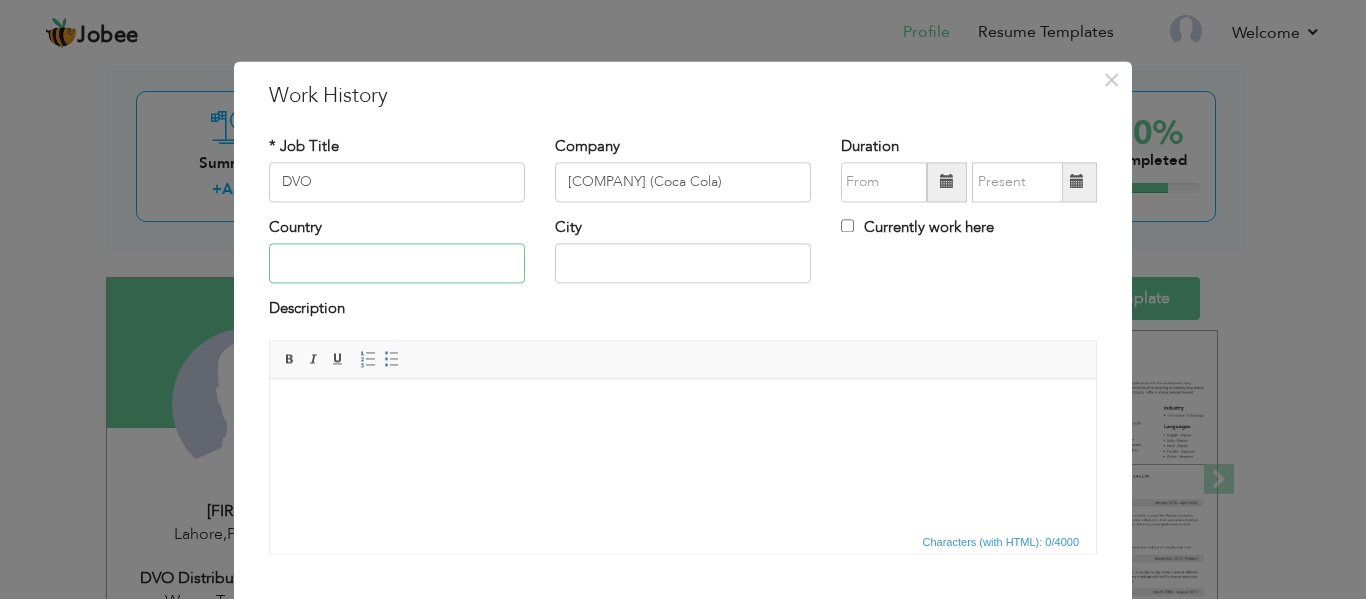 click at bounding box center (397, 264) 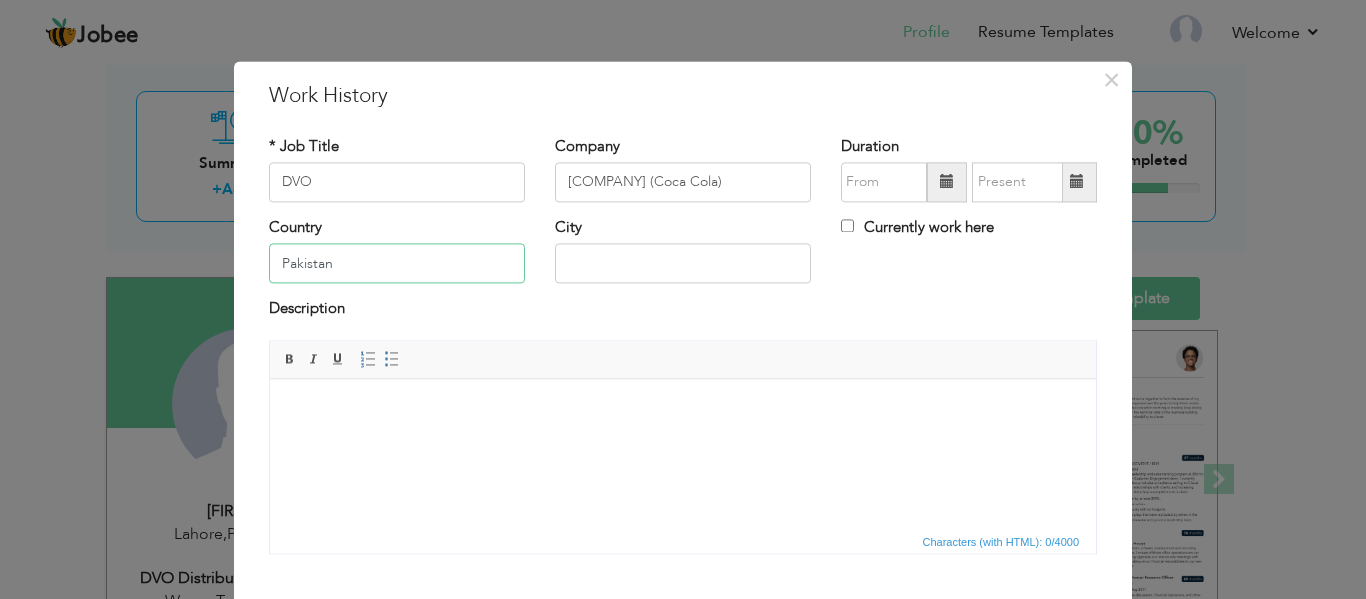 type on "Pakistan" 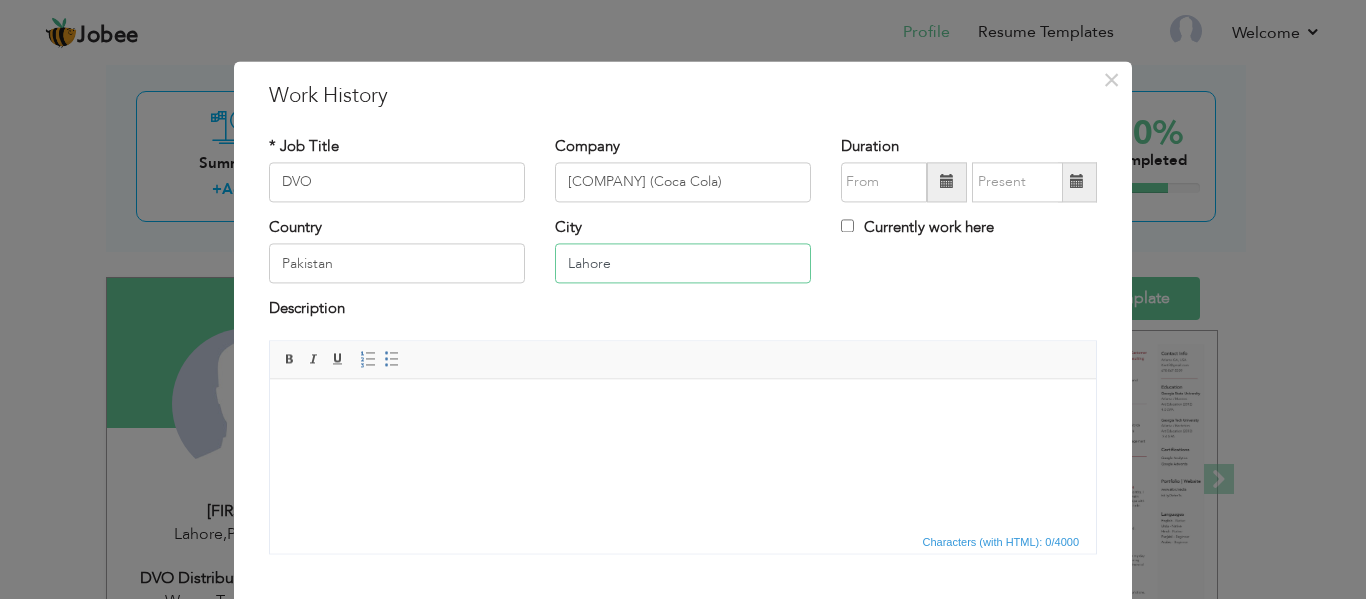 type on "Lahore" 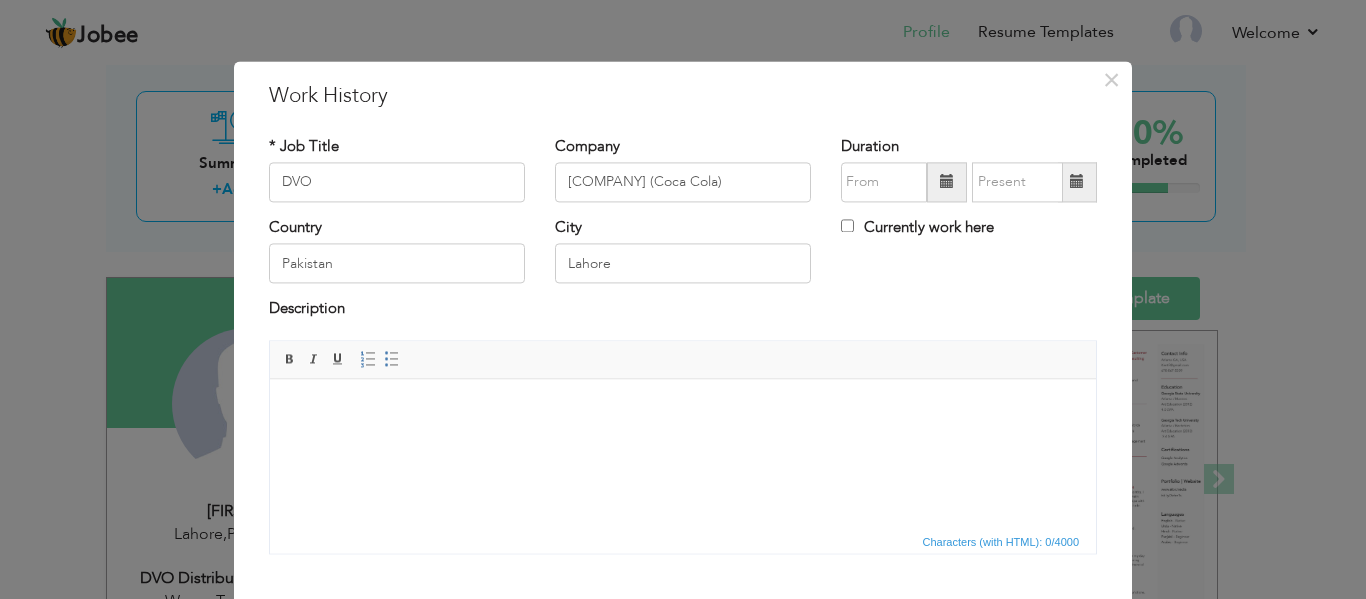 click at bounding box center (947, 182) 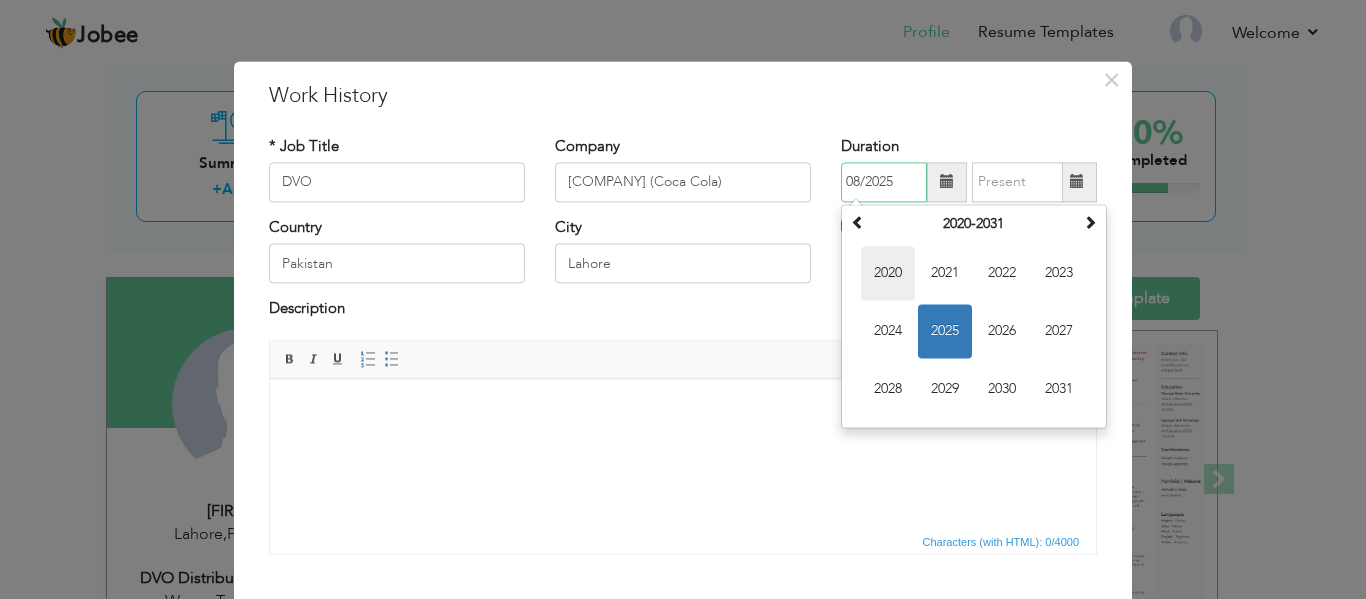click on "2020" at bounding box center (888, 273) 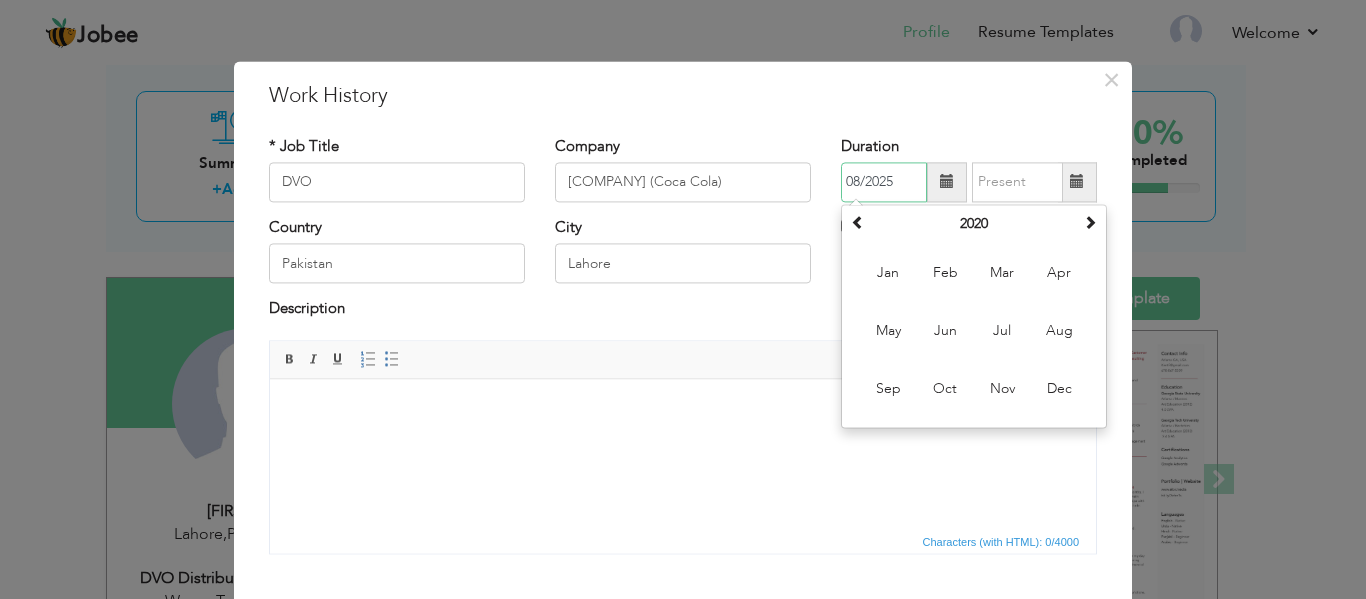 click on "Jan" at bounding box center (888, 273) 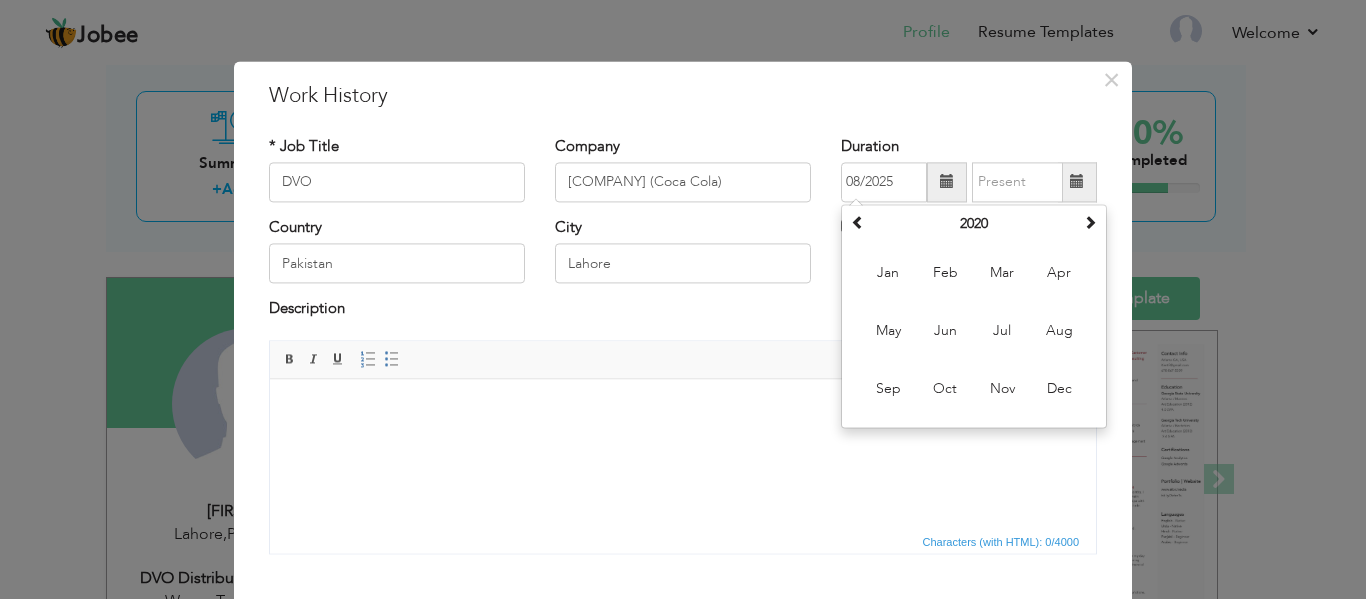 type on "01/2020" 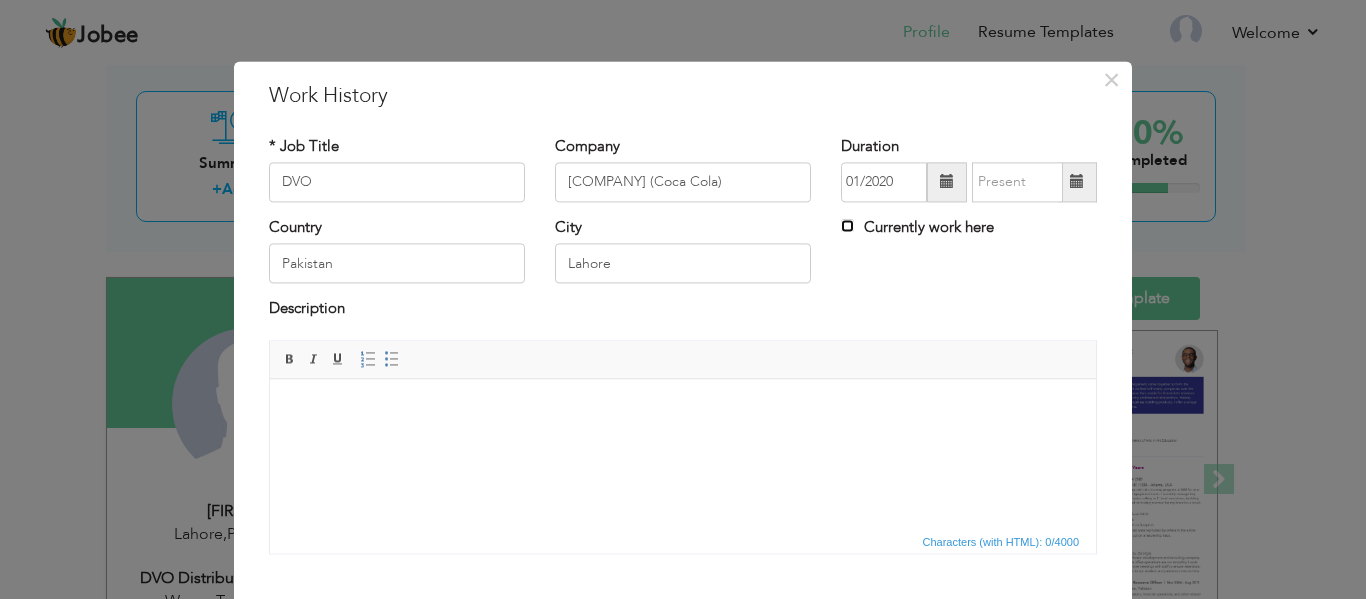 click on "Currently work here" at bounding box center [847, 225] 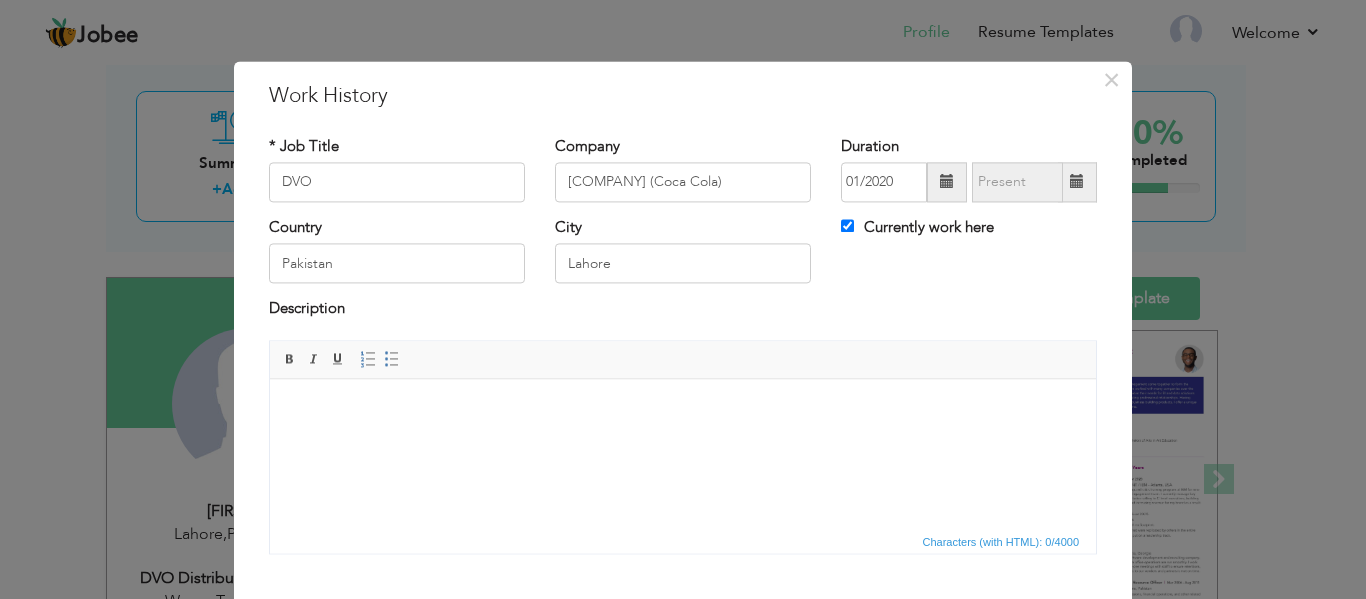 click at bounding box center [683, 409] 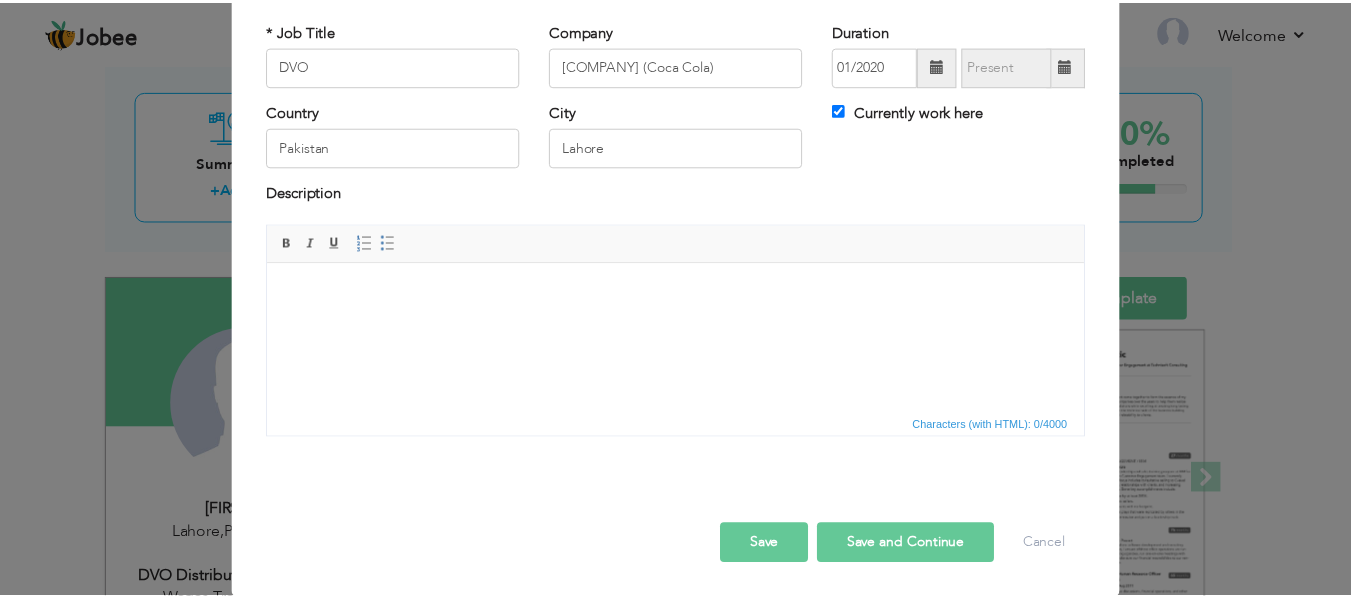 scroll, scrollTop: 117, scrollLeft: 0, axis: vertical 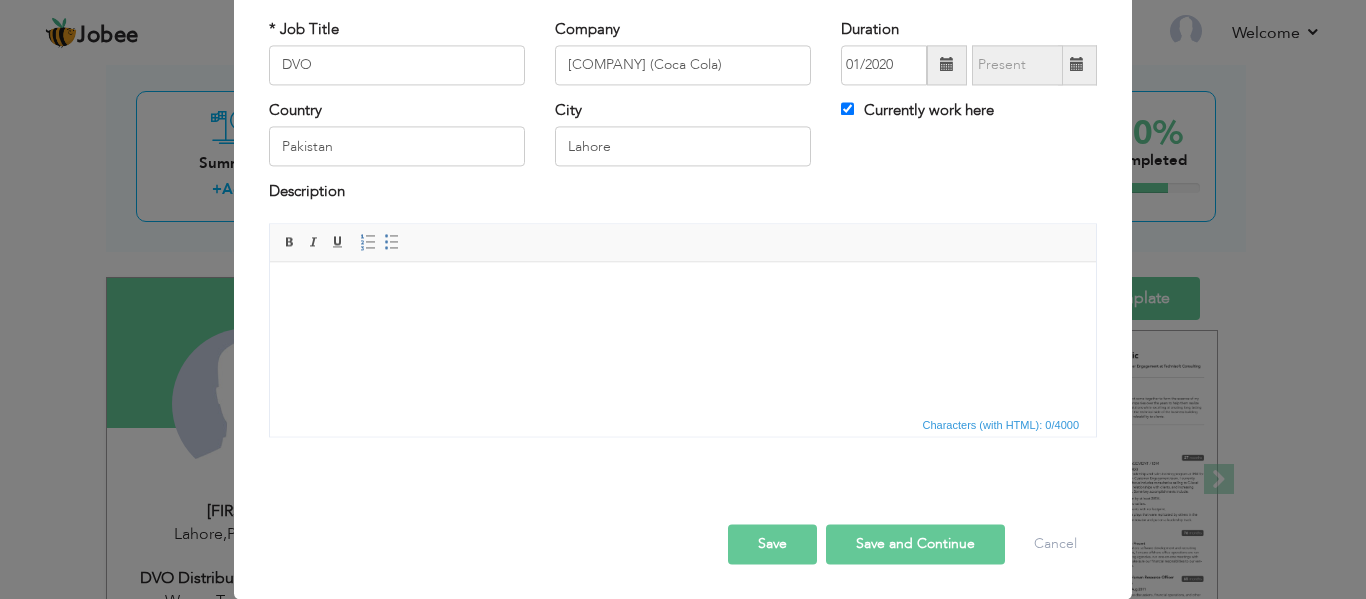 click on "Save" at bounding box center [772, 544] 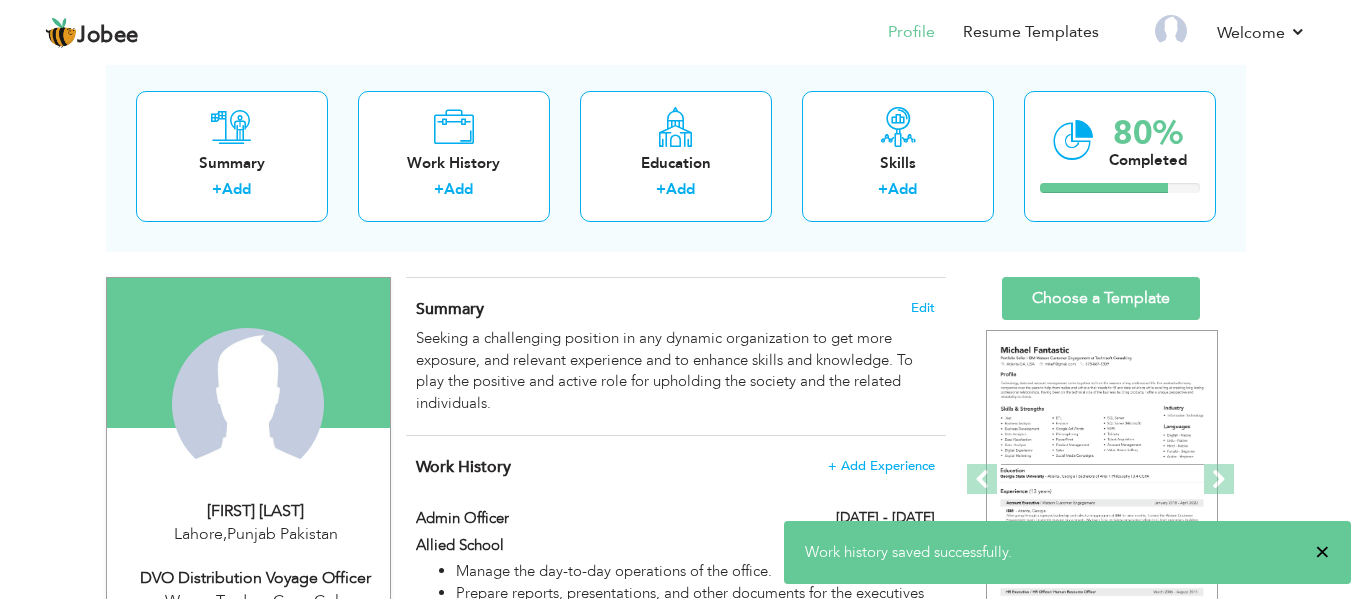 click on "×" at bounding box center (1322, 552) 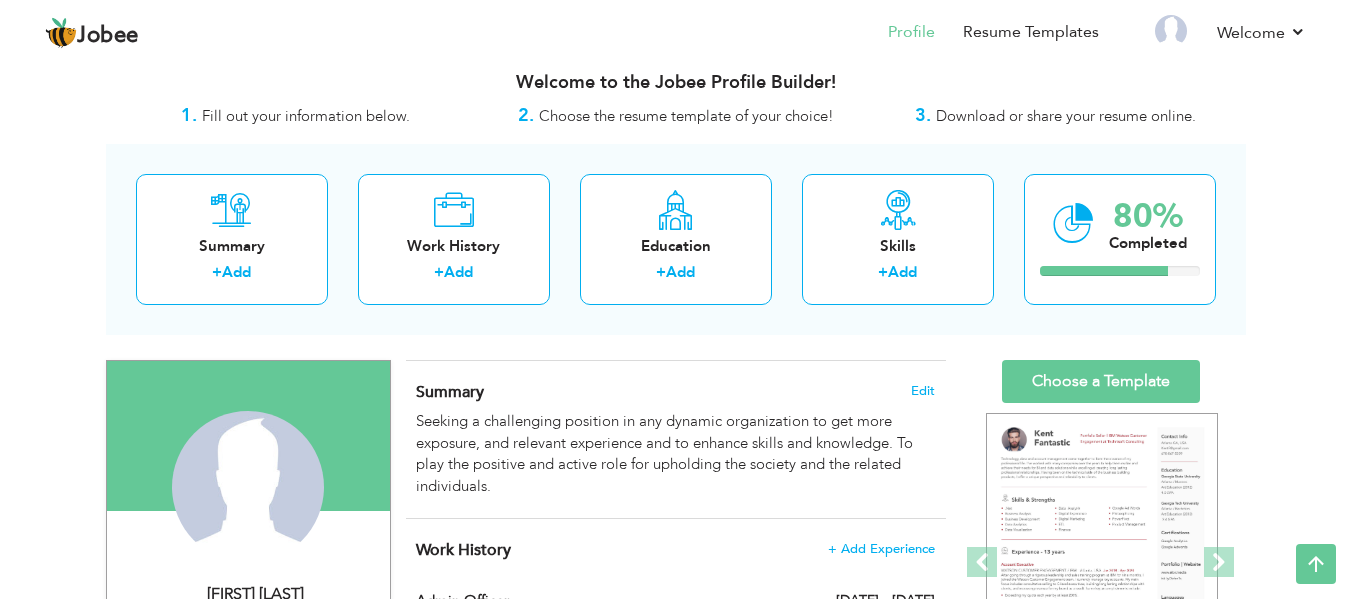 scroll, scrollTop: 0, scrollLeft: 0, axis: both 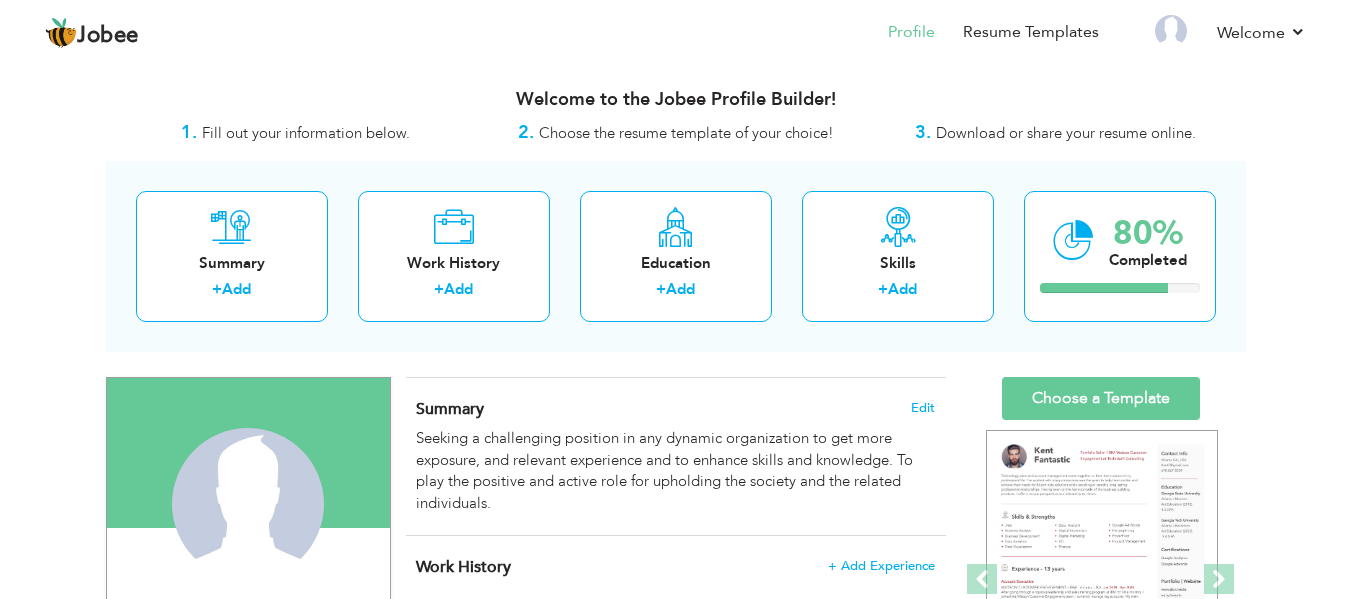 click on "View Resume
Export PDF
Profile
Summary
Public Link
Experience
Education
Awards
Work Histroy
Projects
Certifications
Skills
Preferred Job City" at bounding box center (675, 1024) 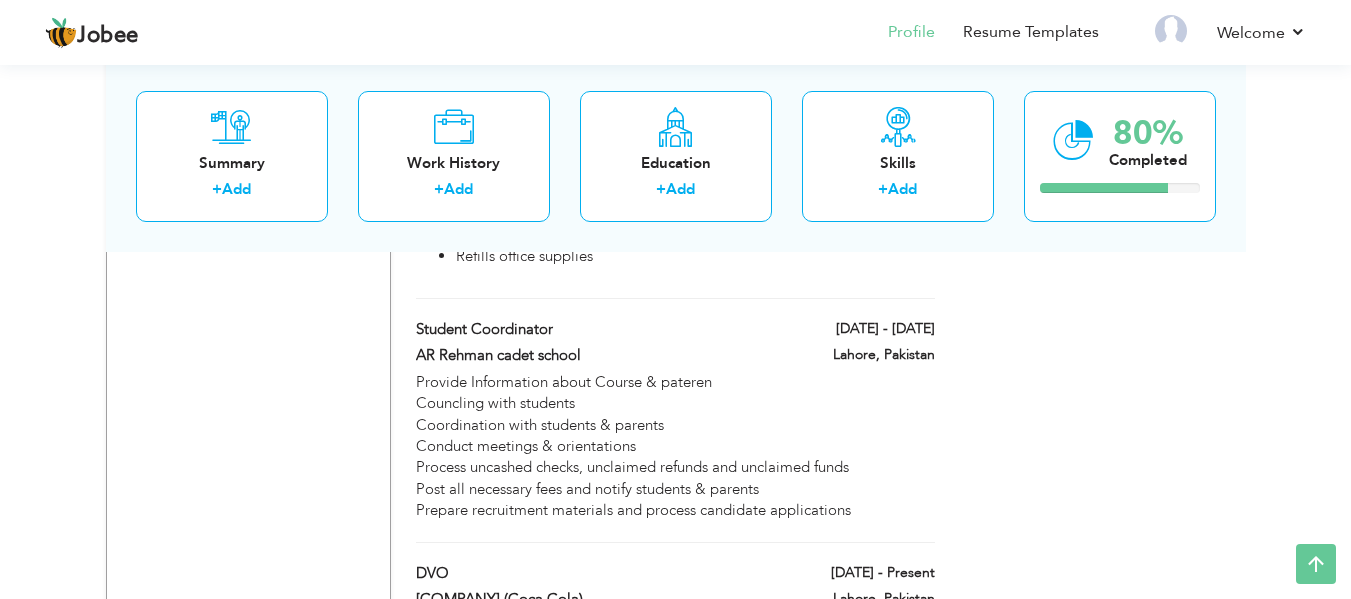scroll, scrollTop: 1190, scrollLeft: 0, axis: vertical 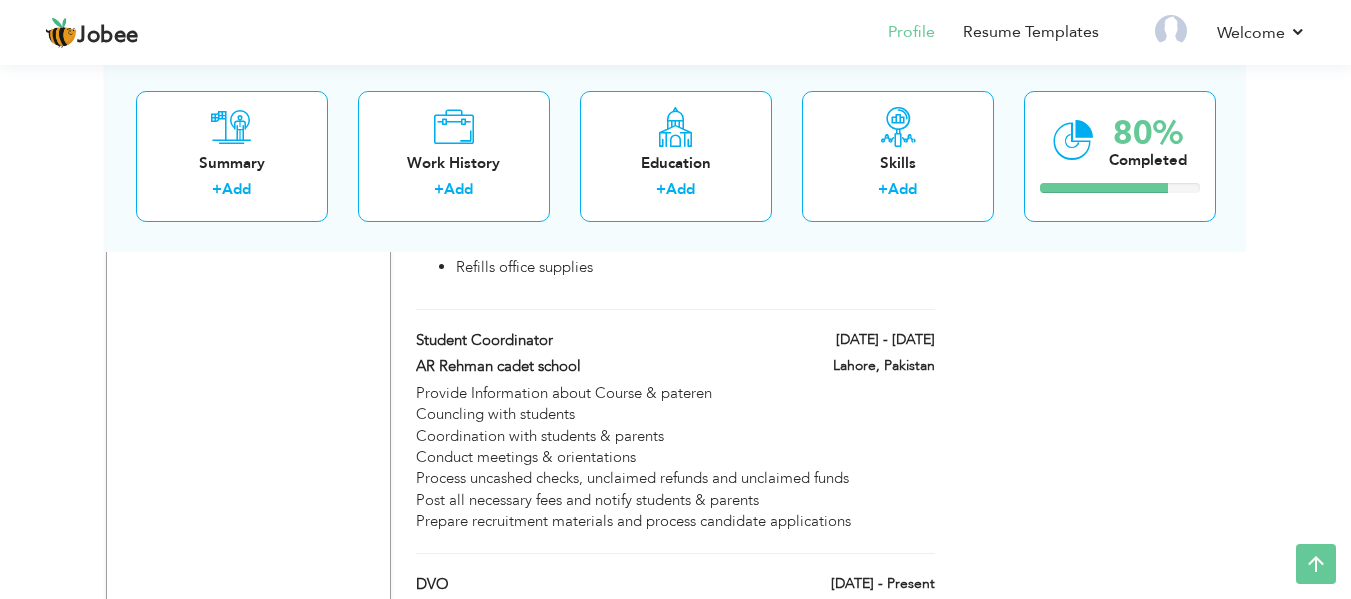 click on "Choose a Template
‹" at bounding box center [1103, -35] 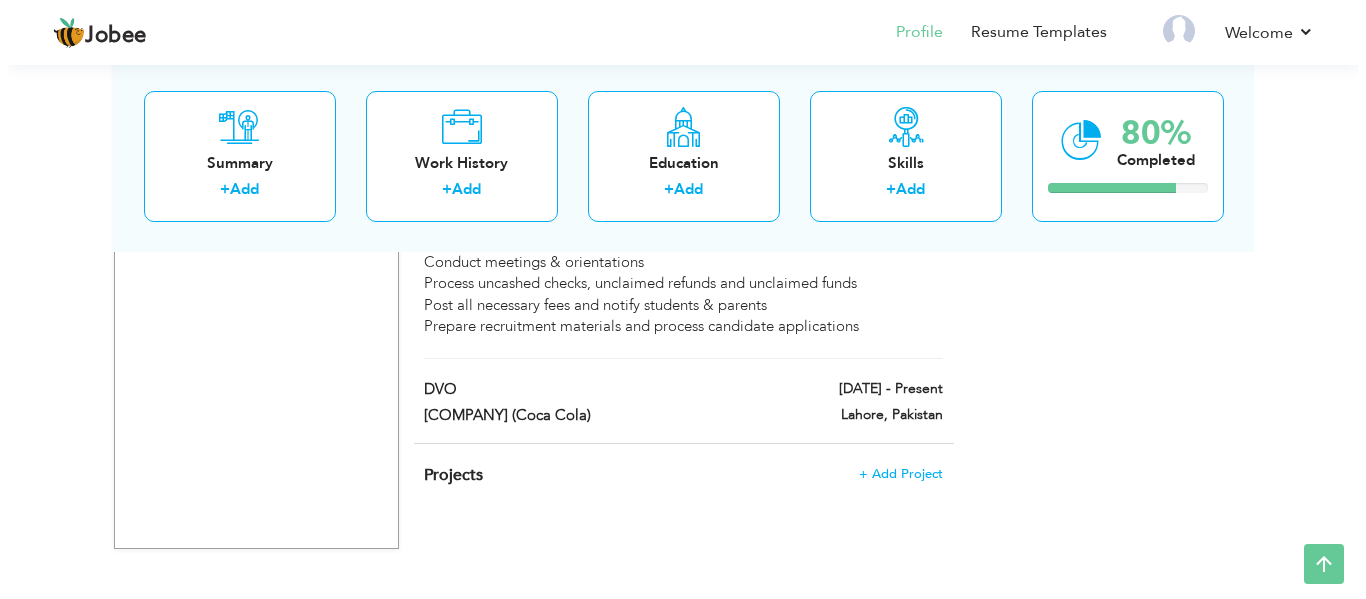 scroll, scrollTop: 1390, scrollLeft: 0, axis: vertical 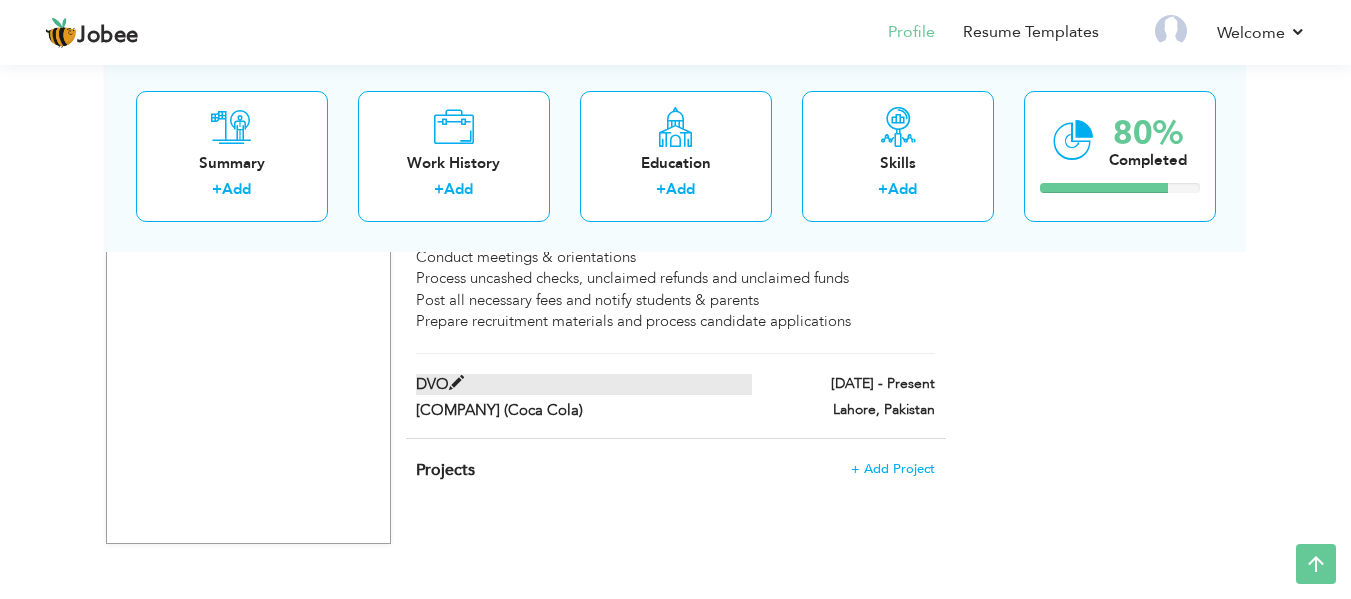click at bounding box center [456, 383] 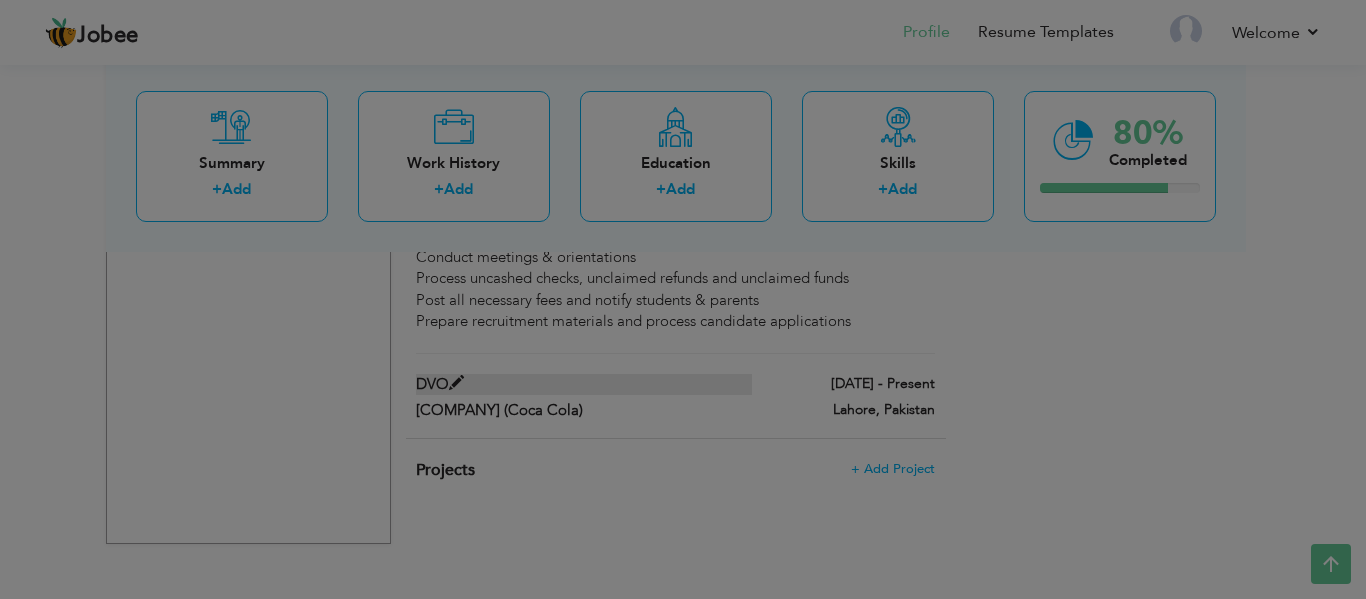 scroll, scrollTop: 0, scrollLeft: 0, axis: both 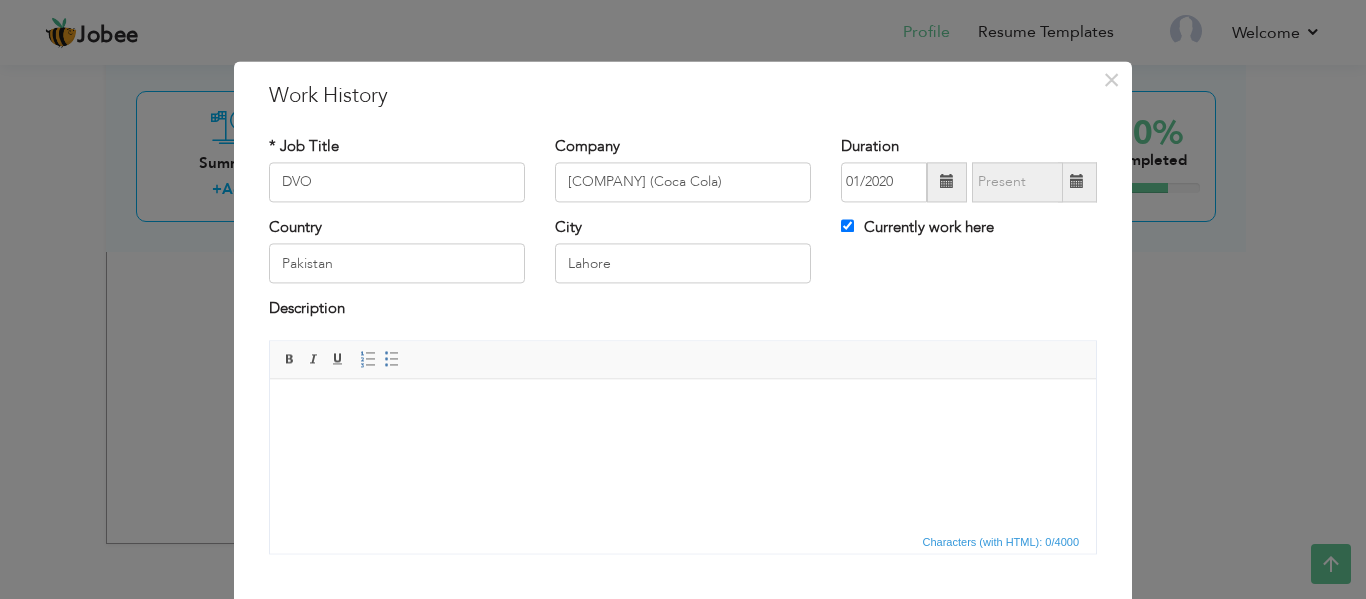 click at bounding box center (683, 409) 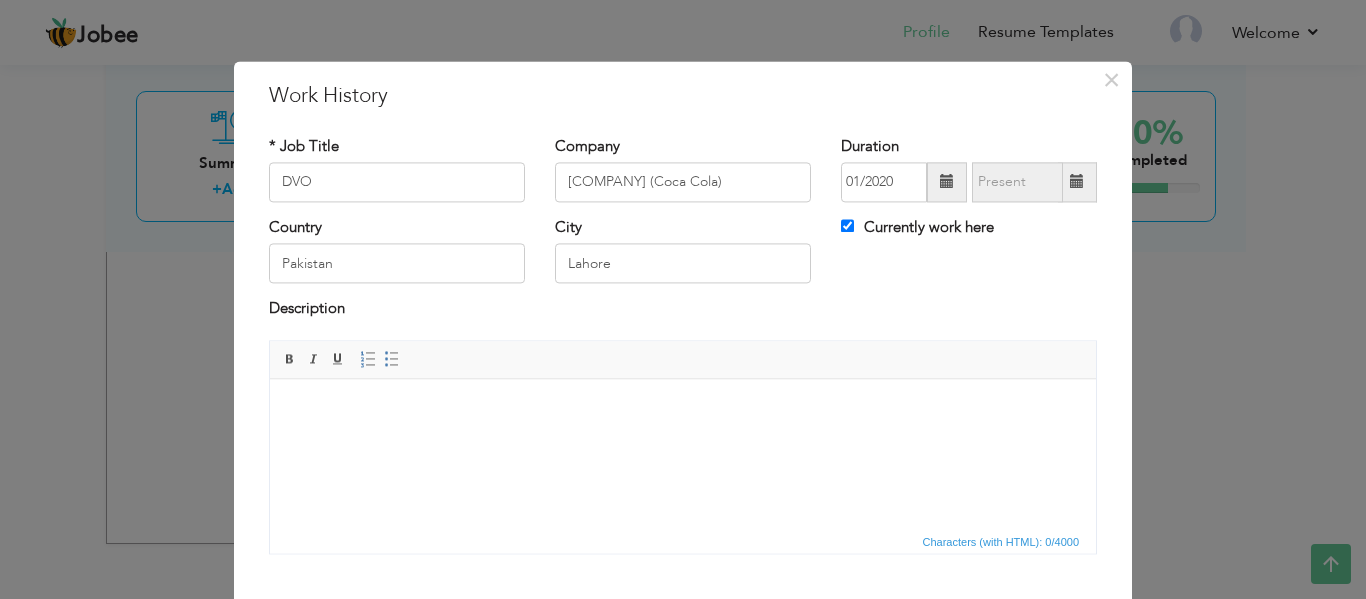 type 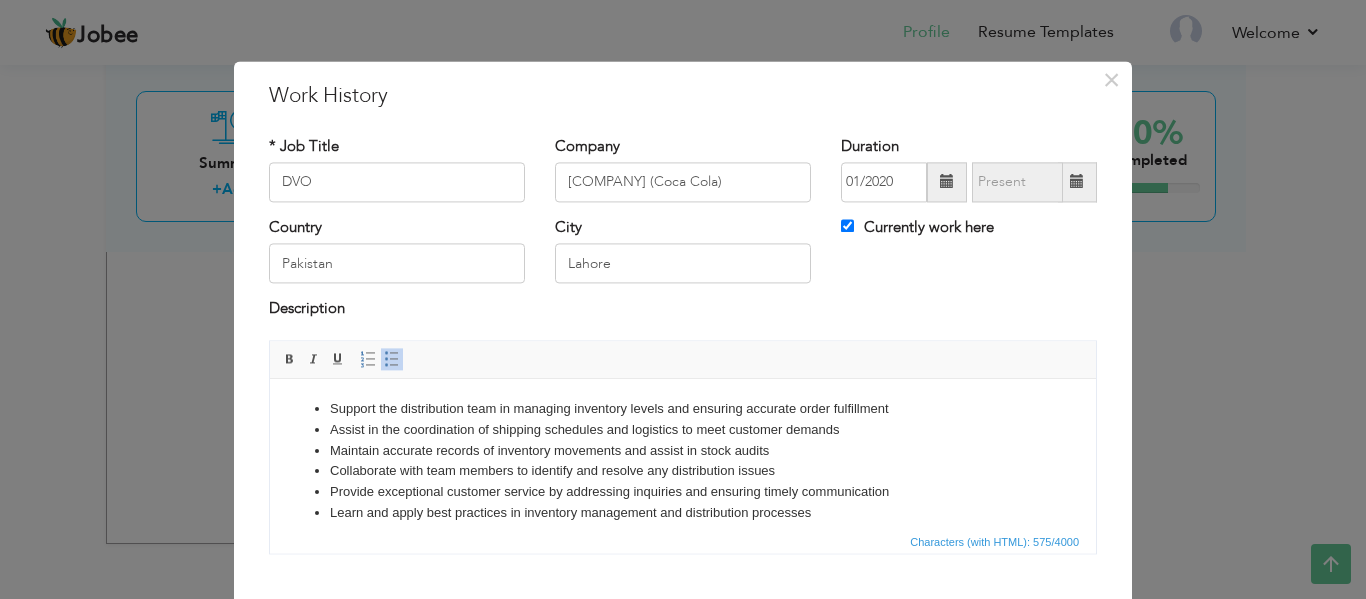 scroll, scrollTop: 15, scrollLeft: 0, axis: vertical 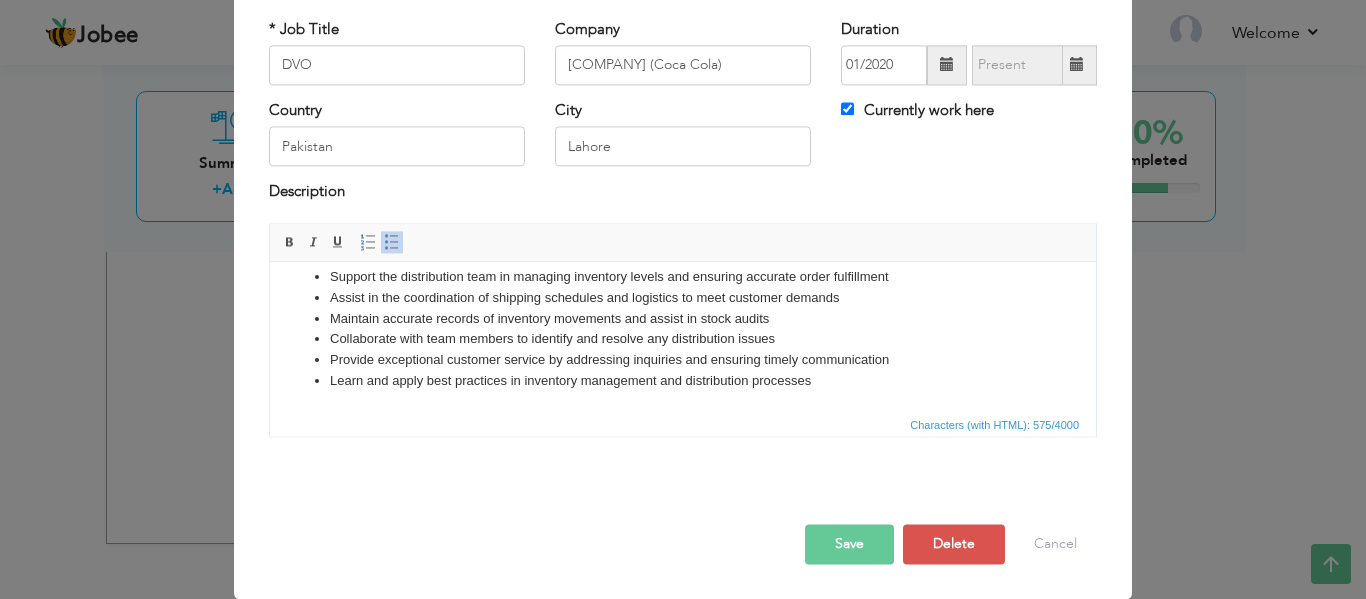 click on "Save" at bounding box center [849, 544] 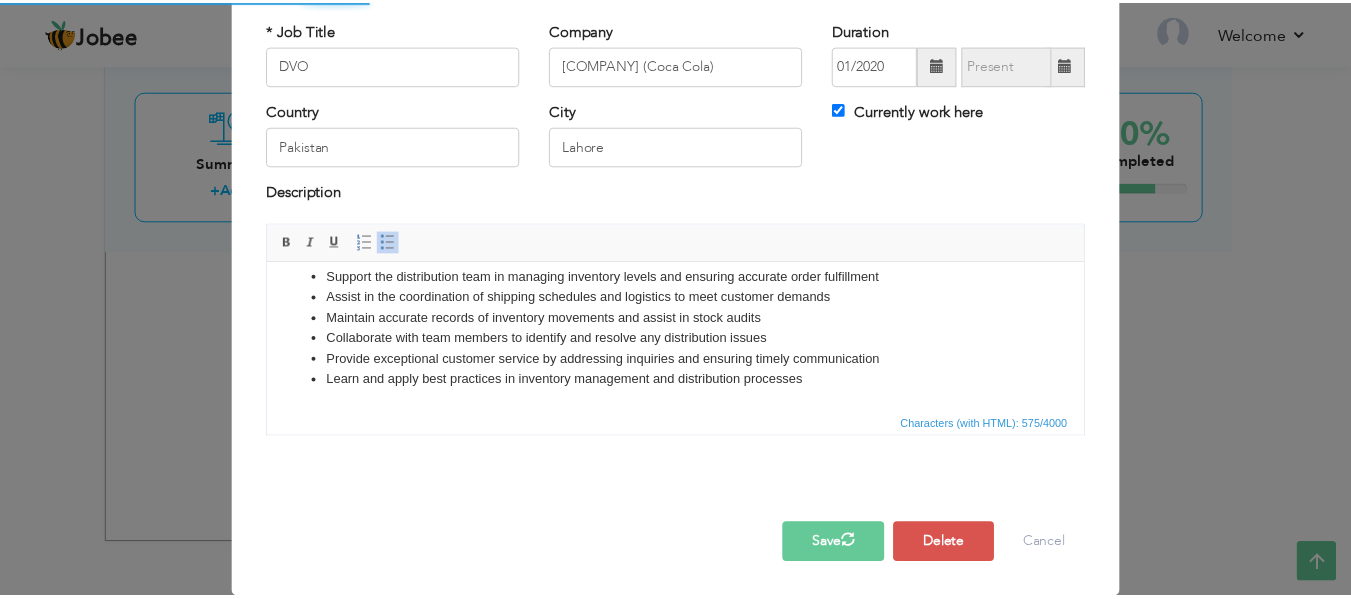 scroll, scrollTop: 0, scrollLeft: 0, axis: both 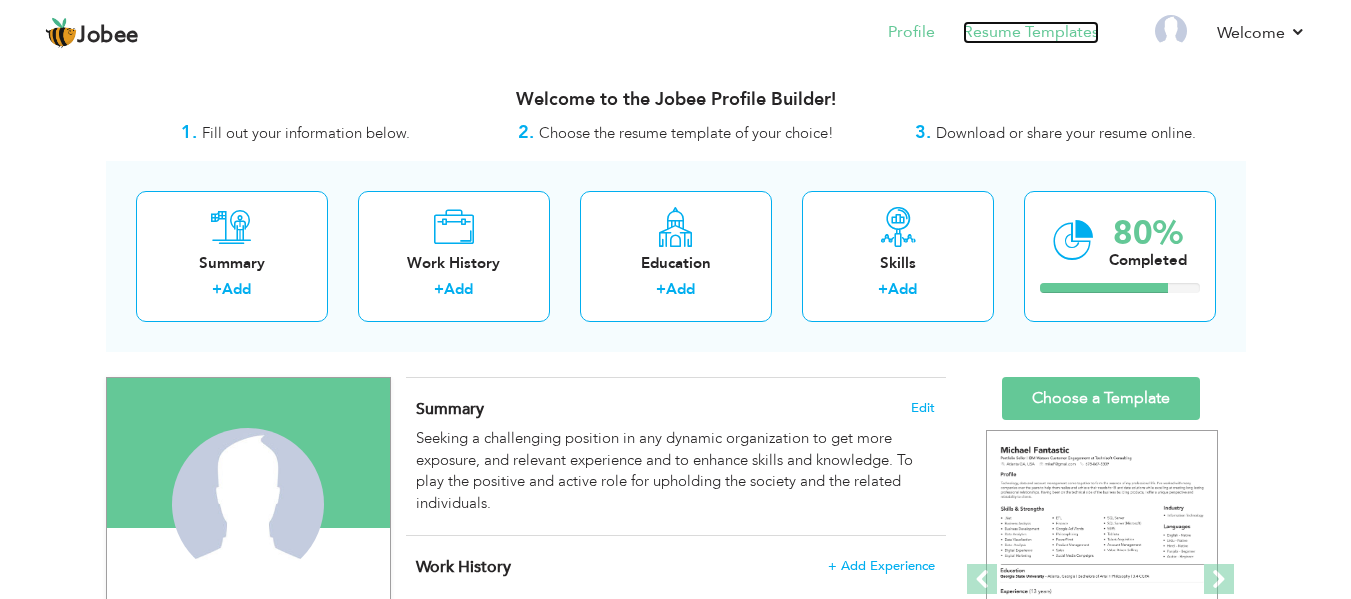 click on "Resume Templates" at bounding box center [1031, 32] 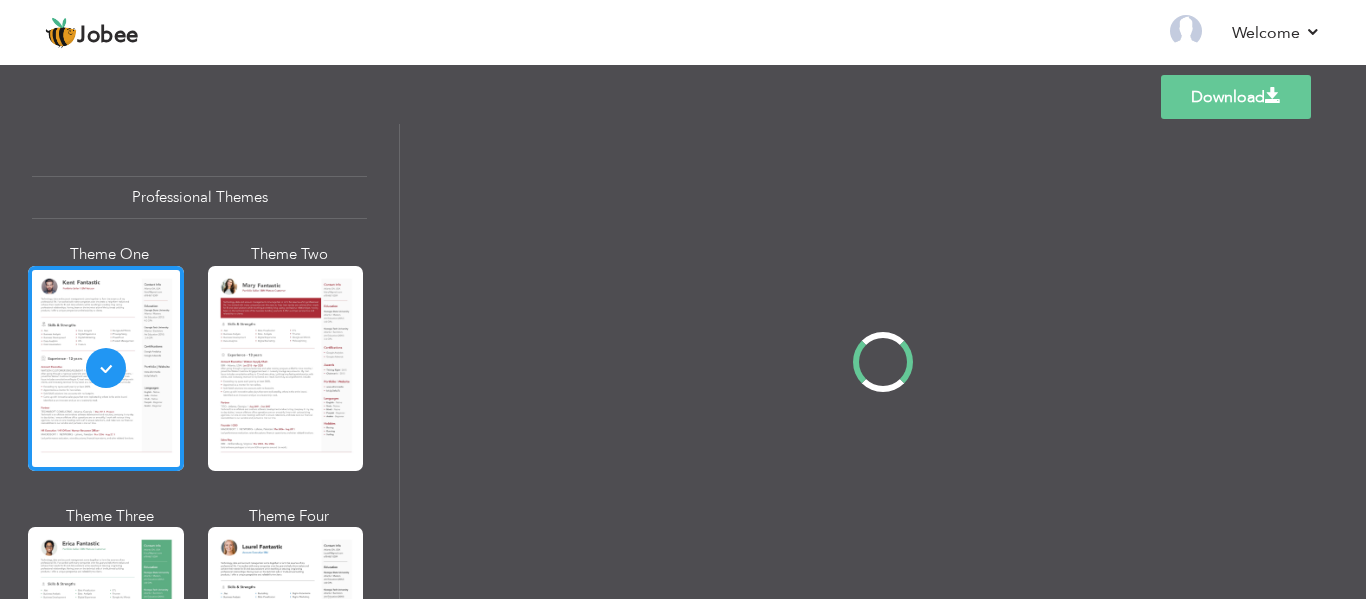 scroll, scrollTop: 0, scrollLeft: 0, axis: both 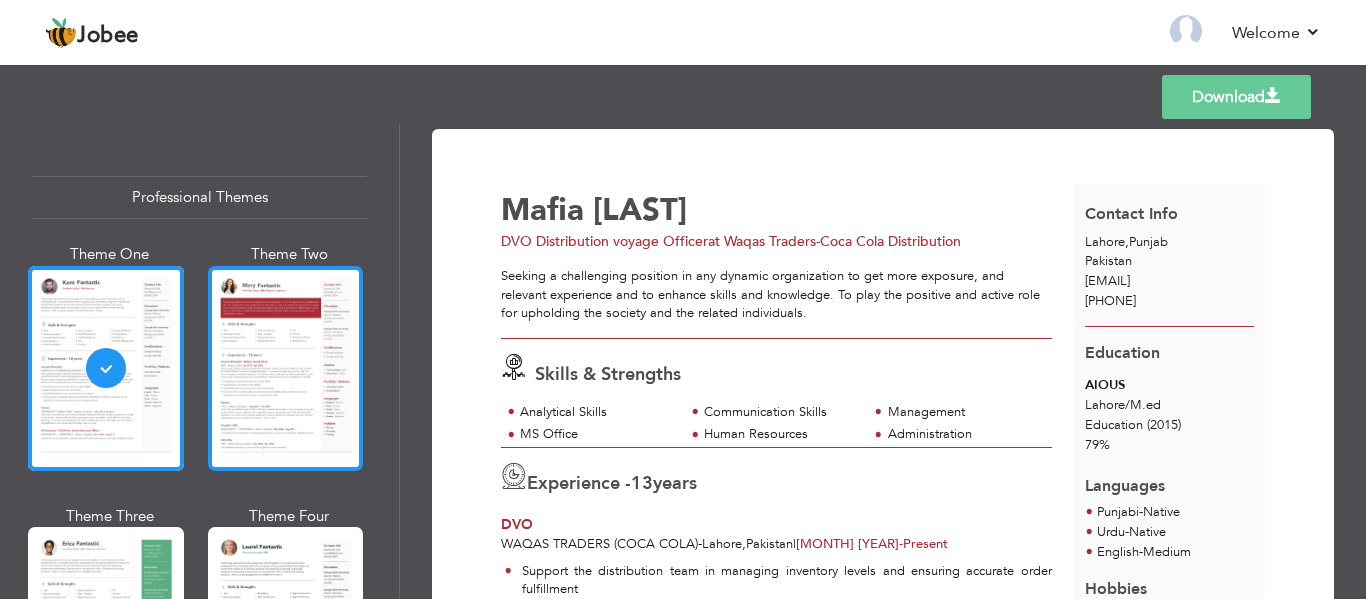 click at bounding box center [286, 368] 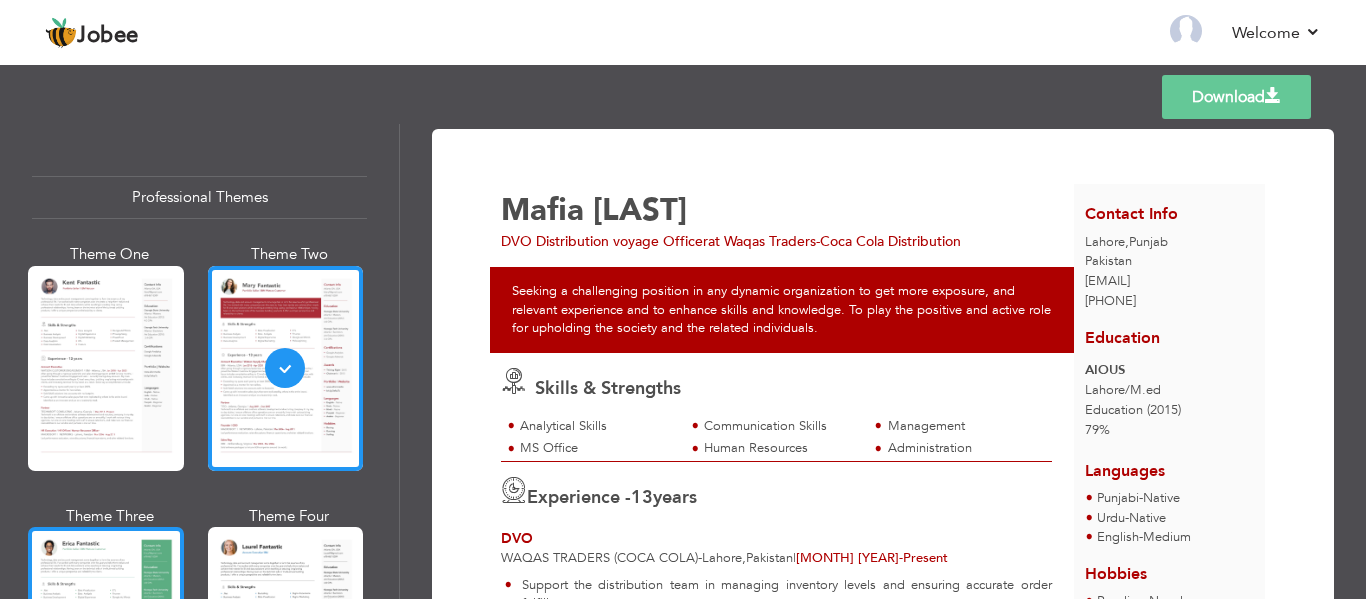 click at bounding box center (106, 629) 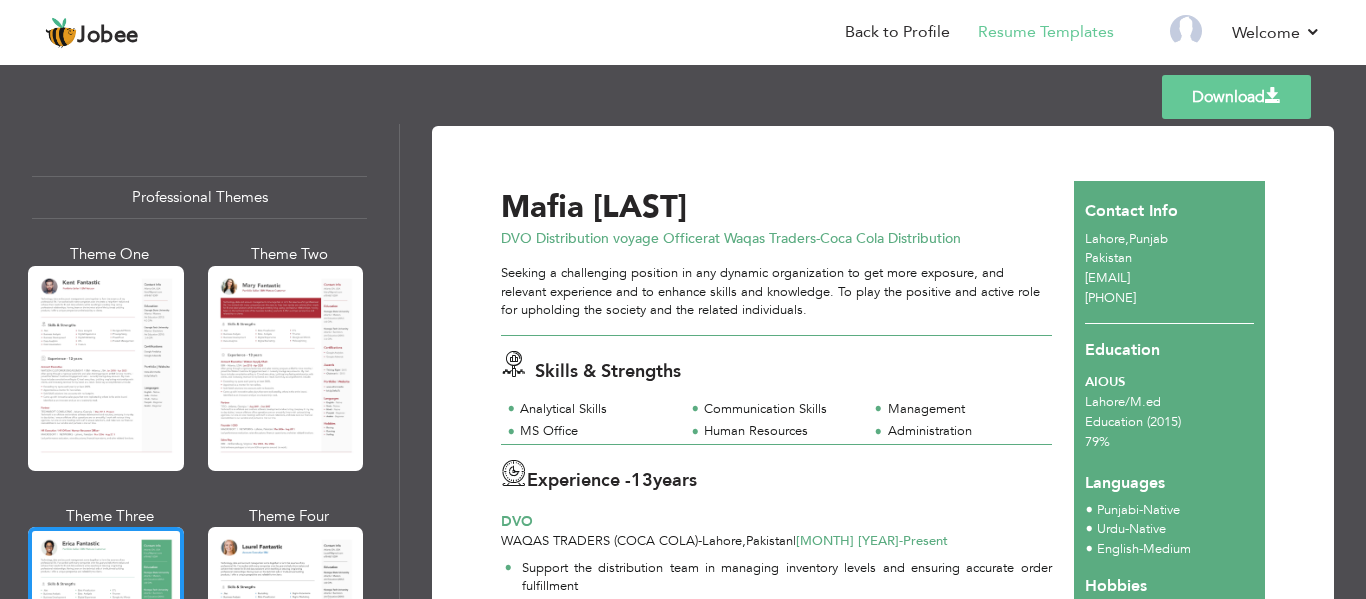 scroll, scrollTop: 0, scrollLeft: 0, axis: both 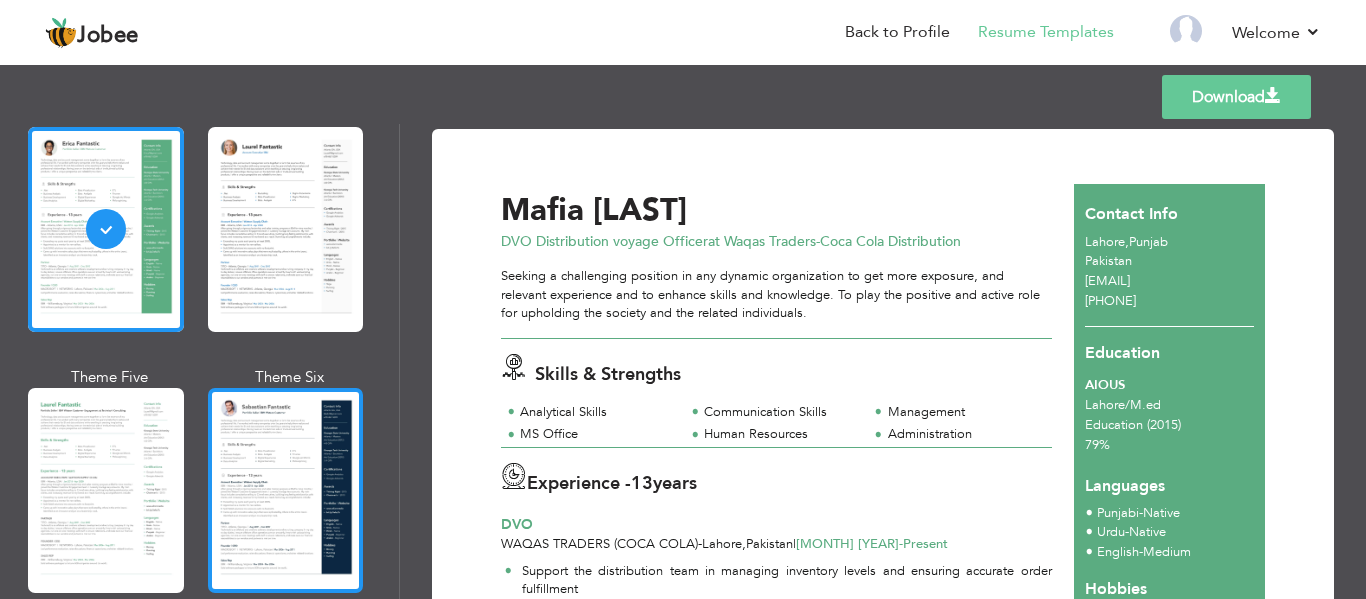 click at bounding box center (286, 490) 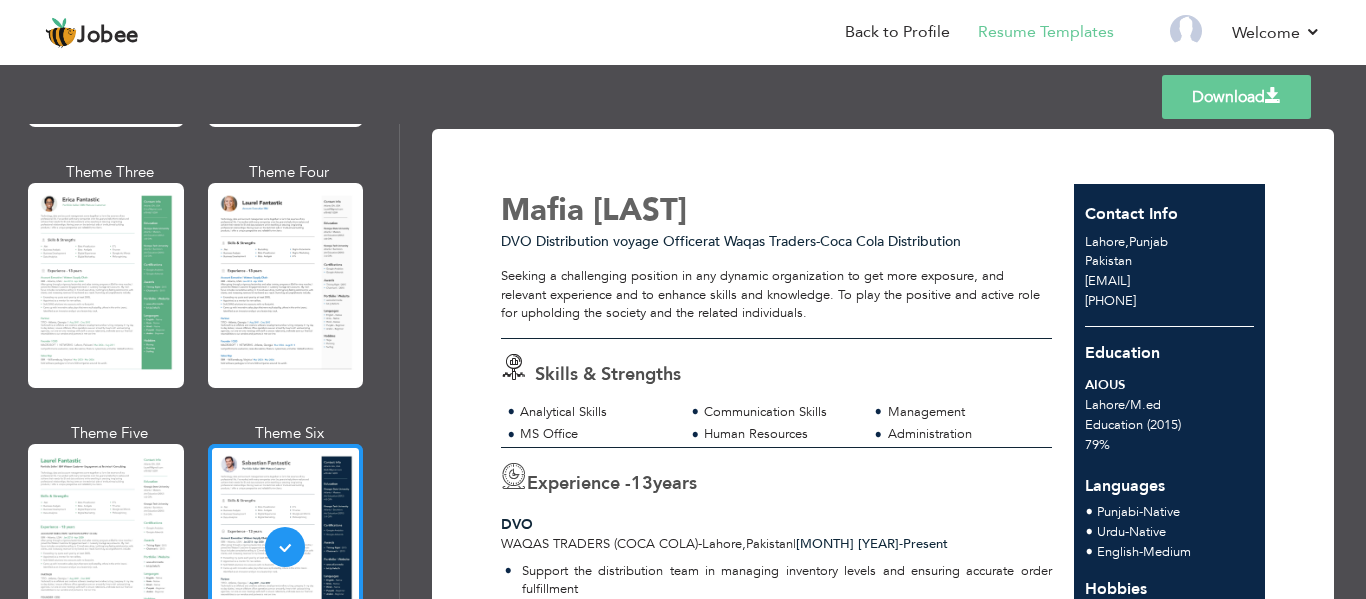 scroll, scrollTop: 300, scrollLeft: 0, axis: vertical 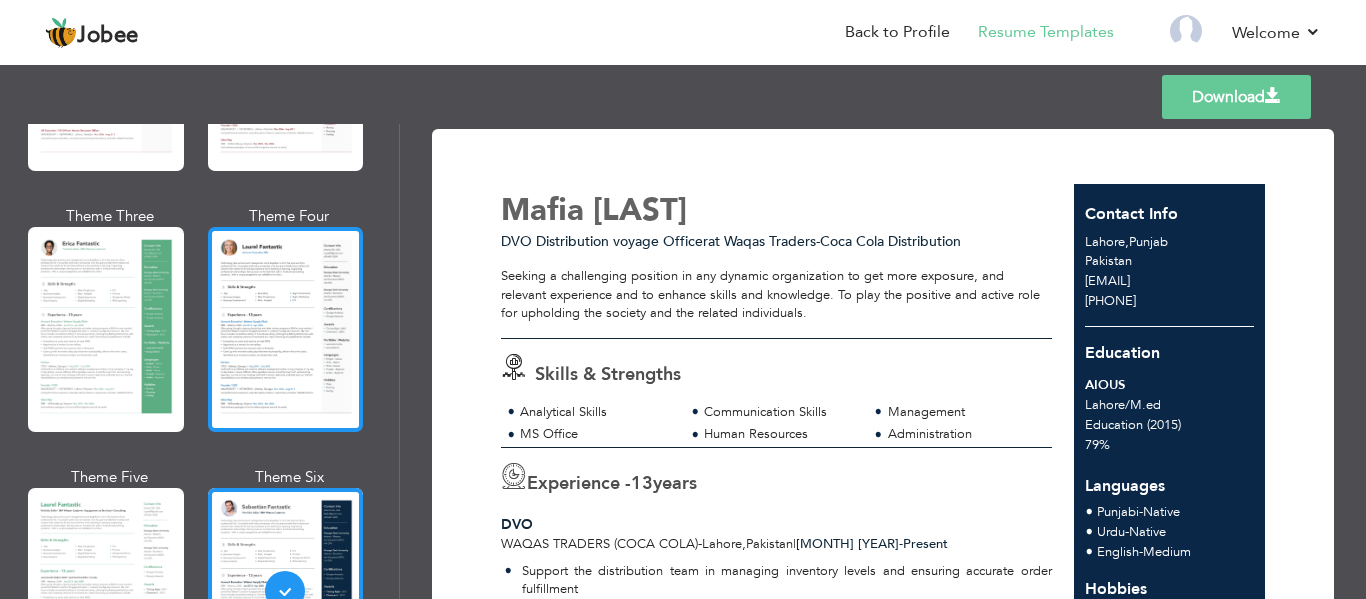 click at bounding box center (286, 329) 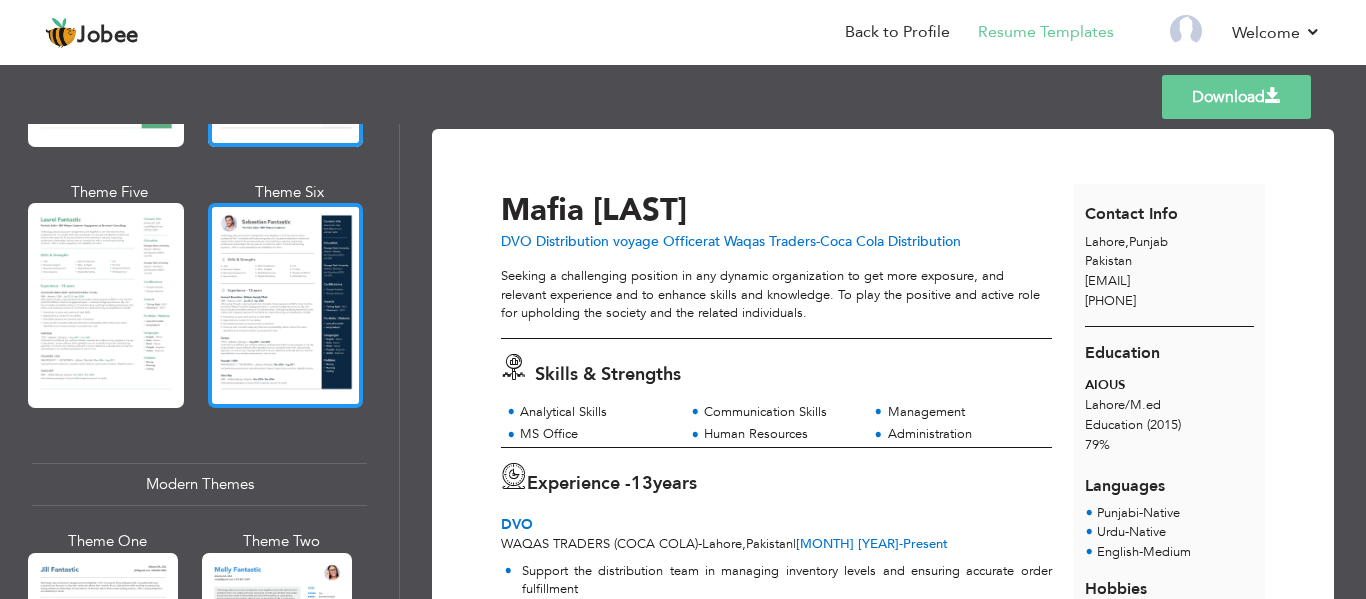 scroll, scrollTop: 700, scrollLeft: 0, axis: vertical 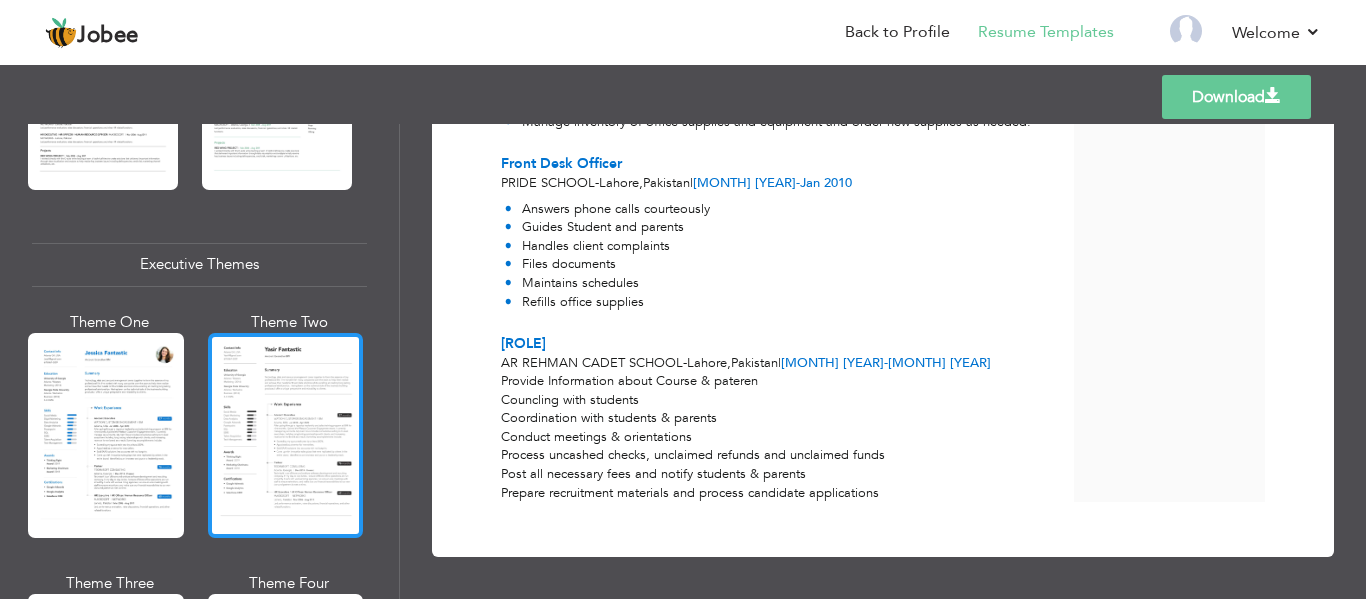 click at bounding box center (286, 435) 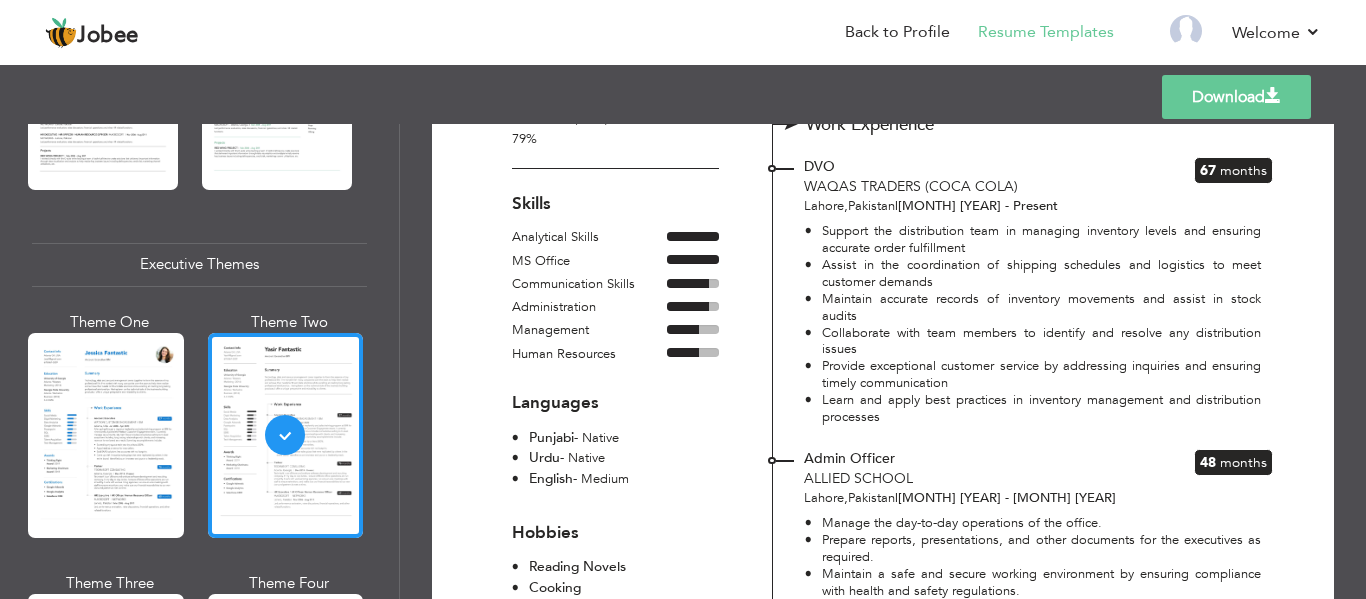 scroll, scrollTop: 276, scrollLeft: 0, axis: vertical 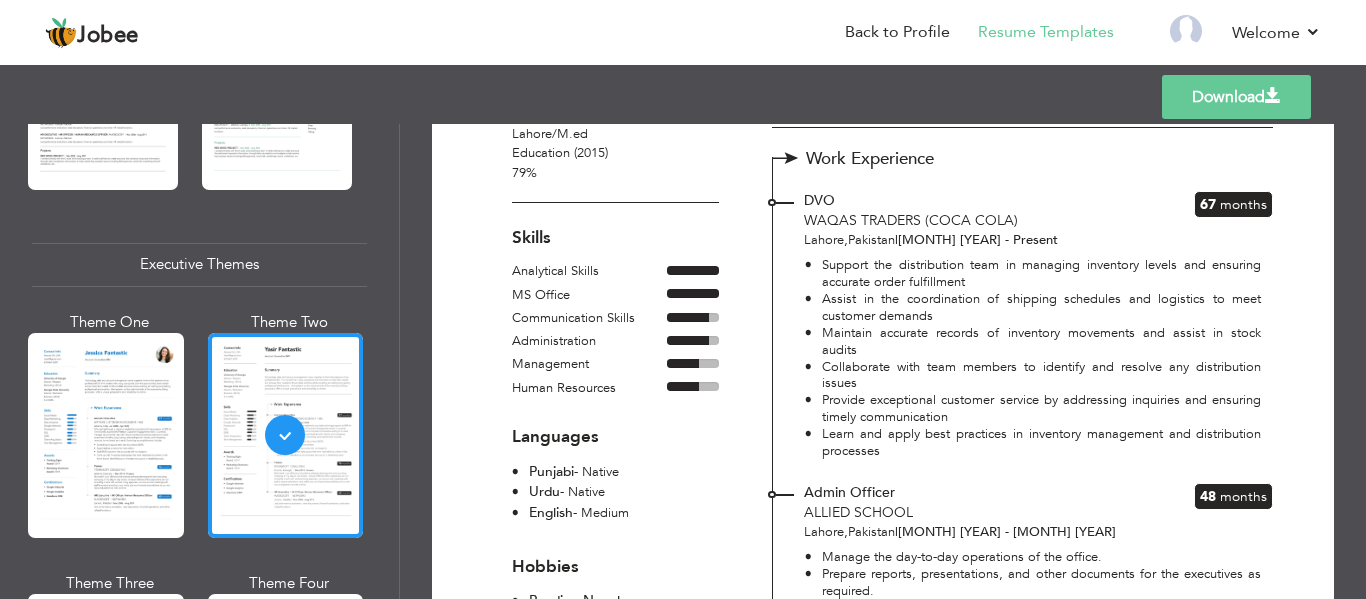 click at bounding box center (106, 435) 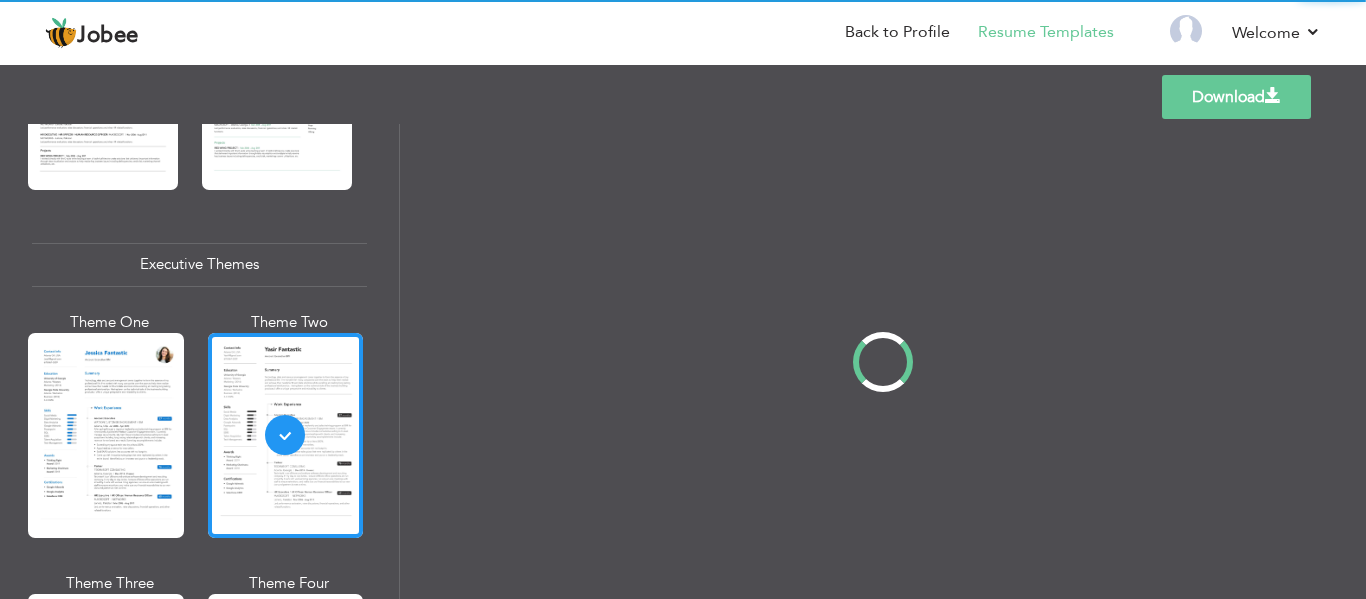 scroll, scrollTop: 0, scrollLeft: 0, axis: both 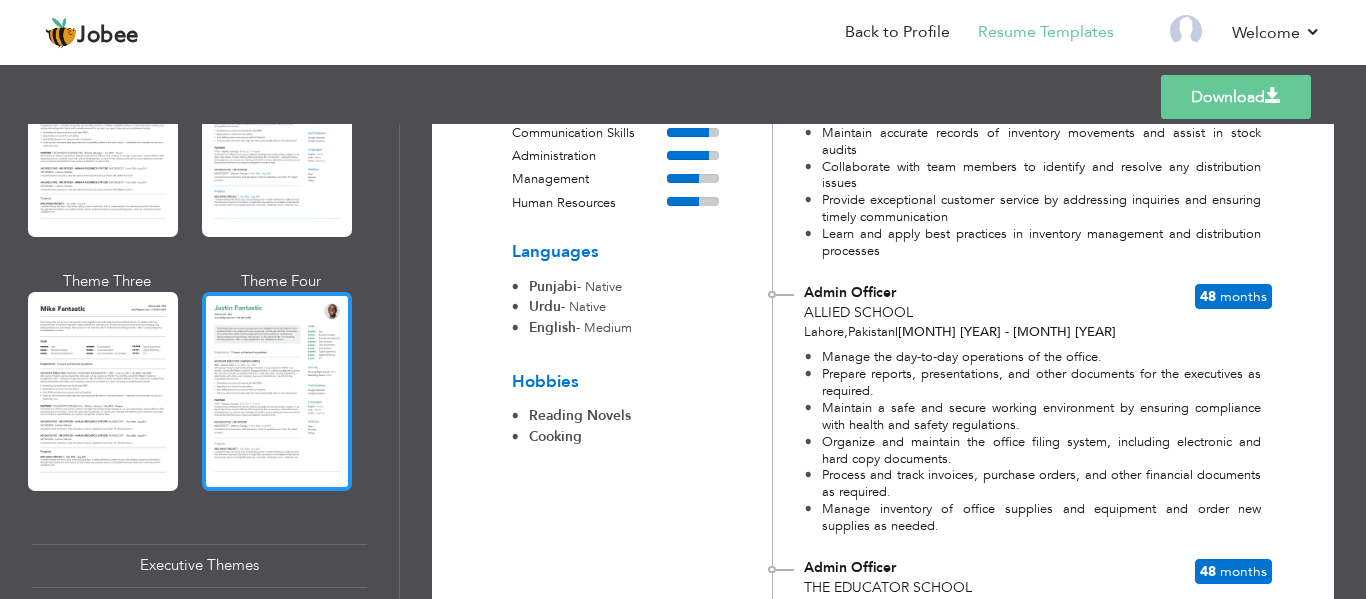 click at bounding box center [277, 391] 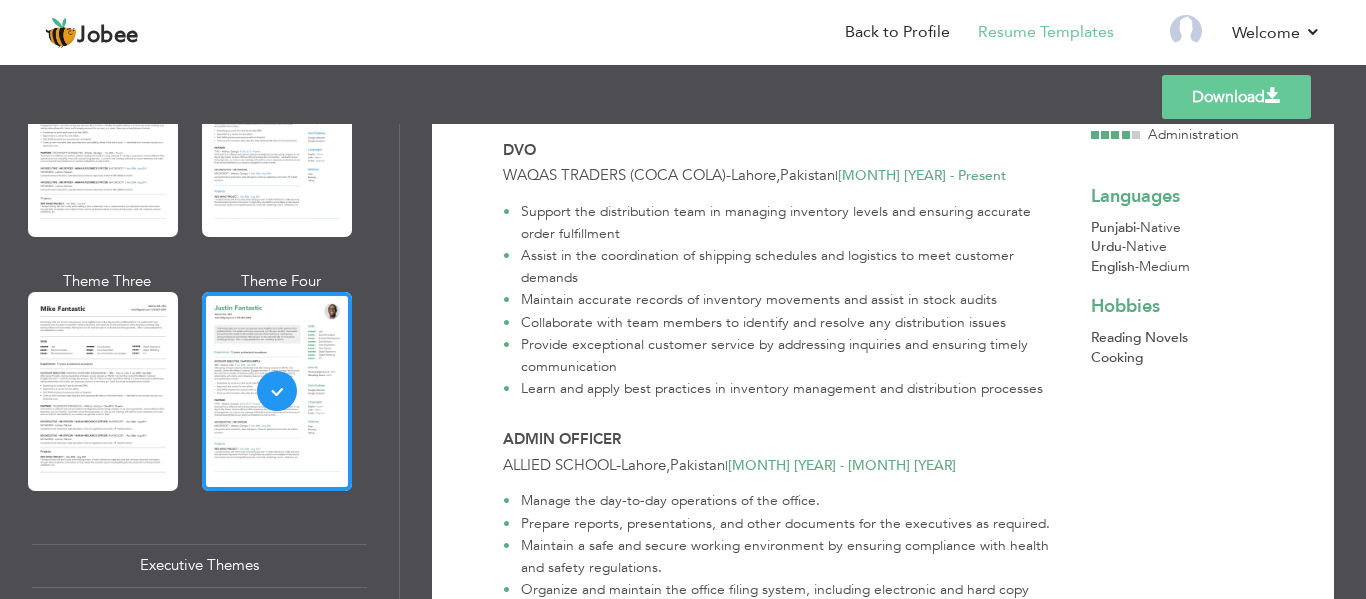 scroll, scrollTop: 0, scrollLeft: 0, axis: both 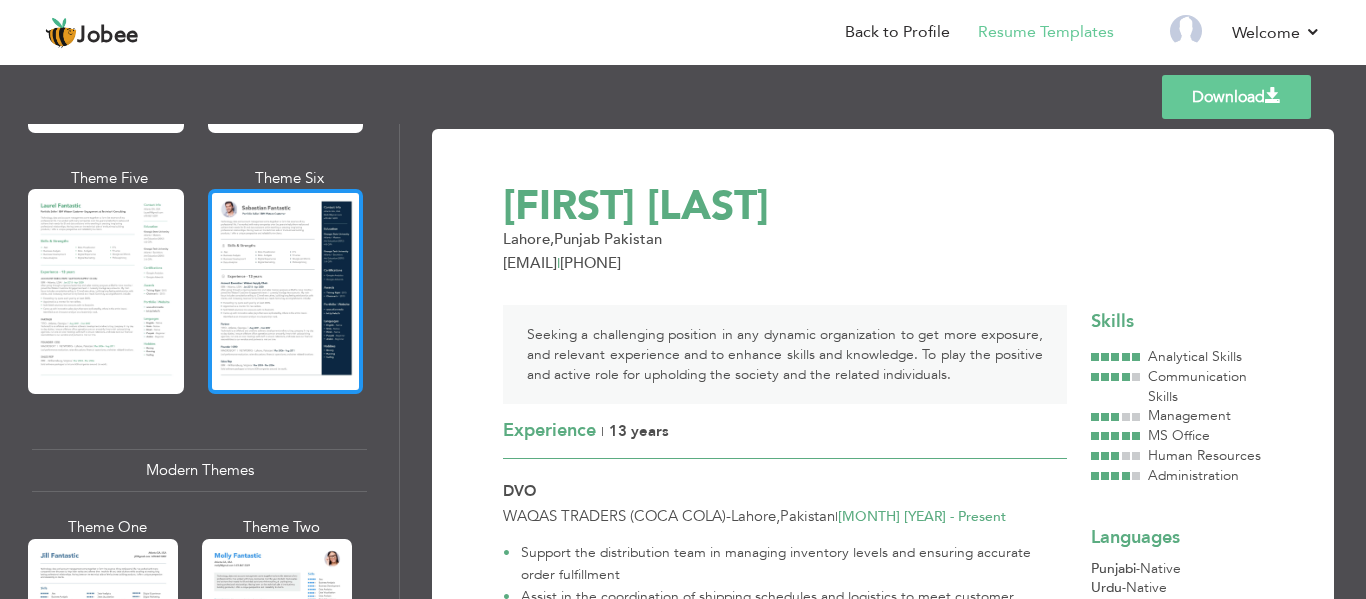 click at bounding box center (286, 291) 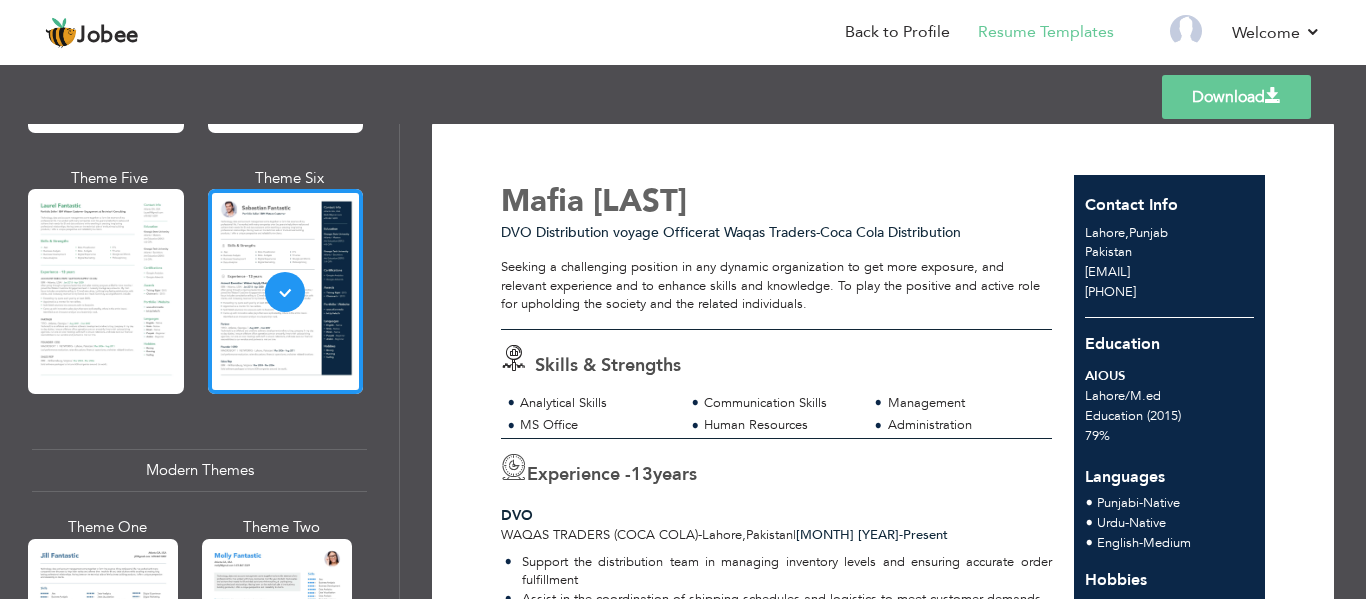 scroll, scrollTop: 0, scrollLeft: 0, axis: both 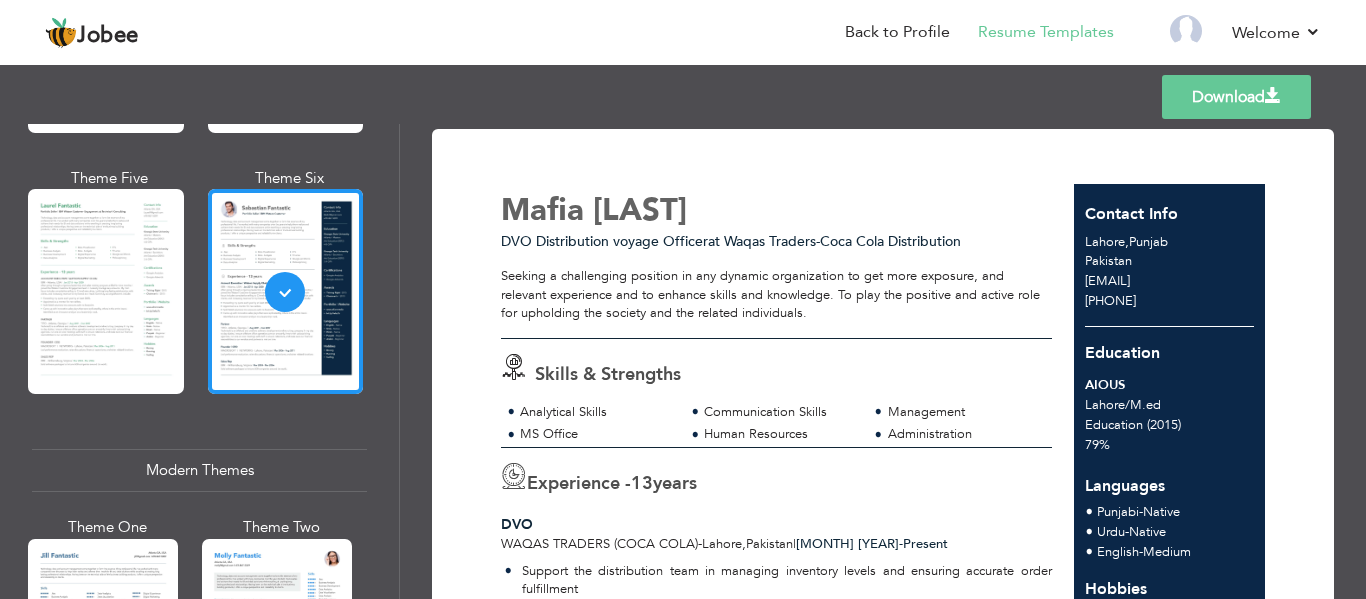click on "Download" at bounding box center [1236, 97] 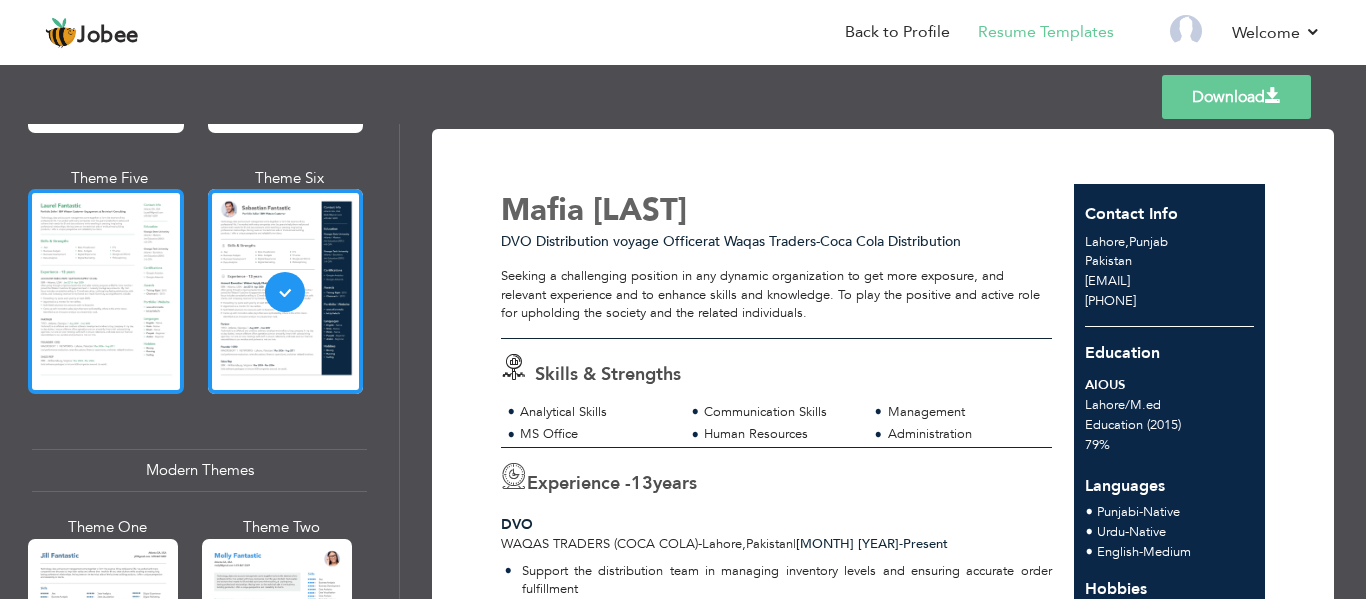 click at bounding box center [106, 291] 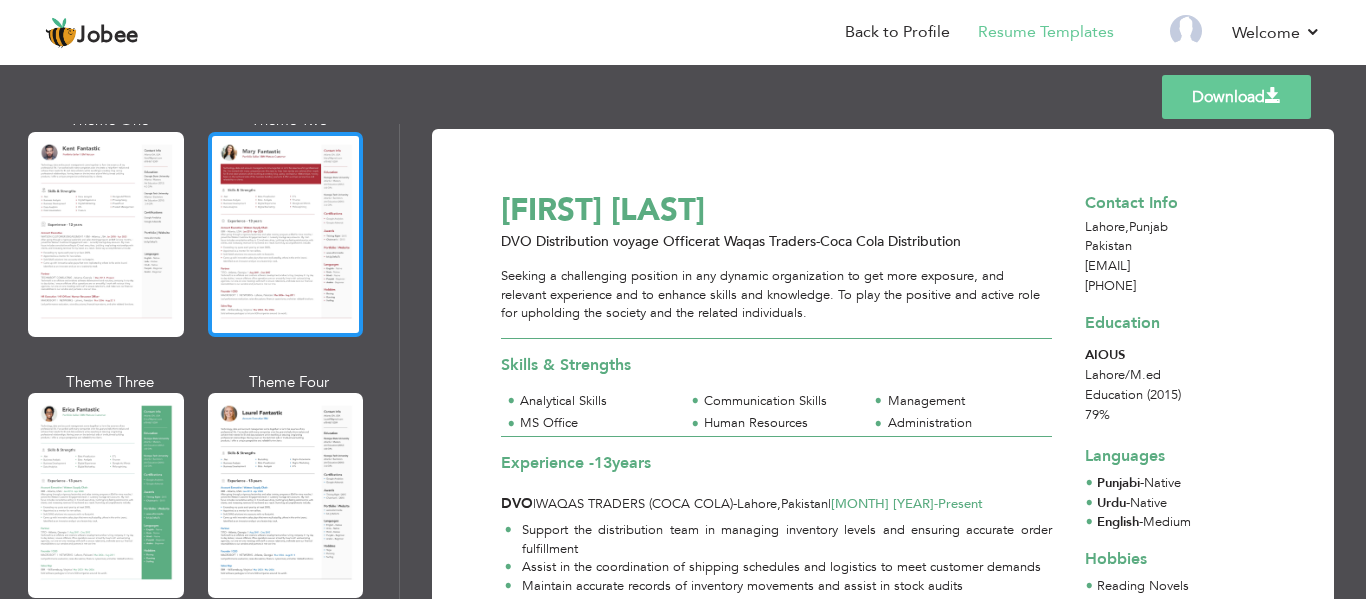 scroll, scrollTop: 99, scrollLeft: 0, axis: vertical 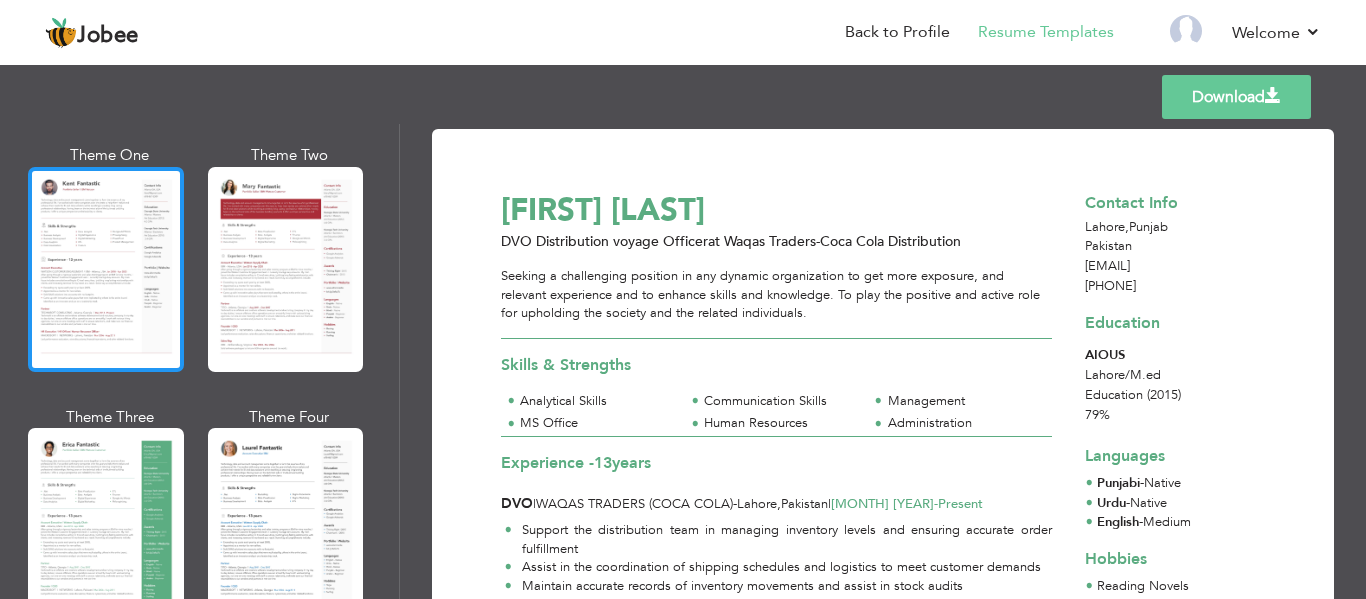 click at bounding box center [106, 269] 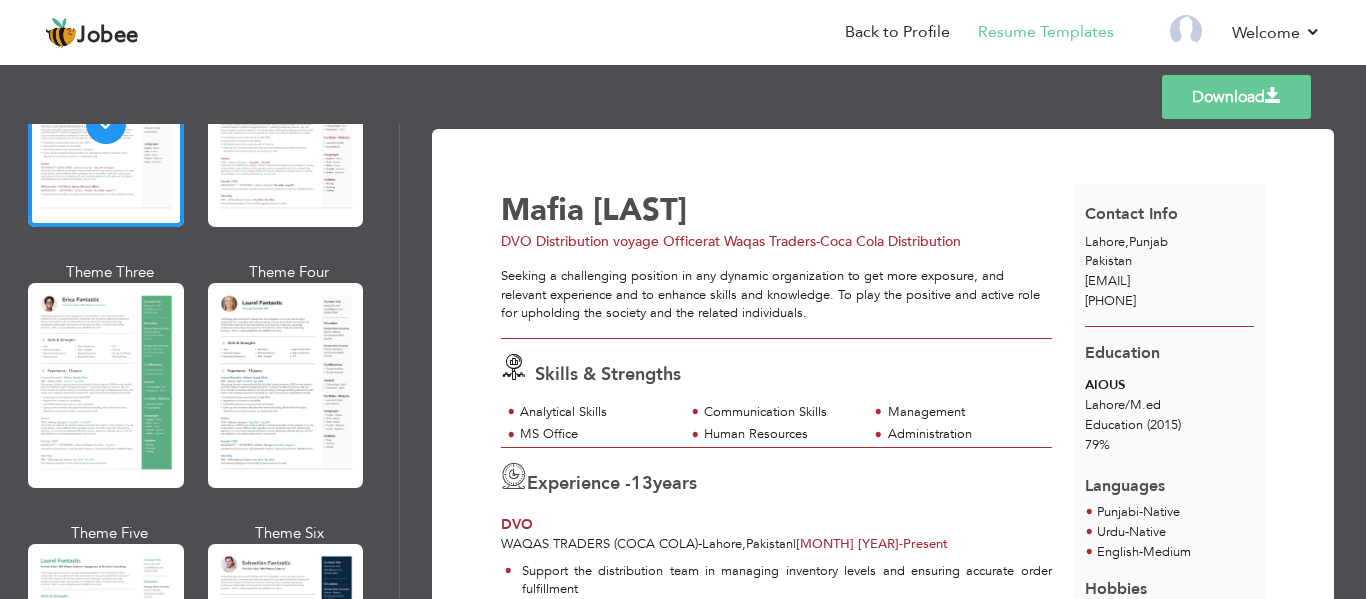 scroll, scrollTop: 299, scrollLeft: 0, axis: vertical 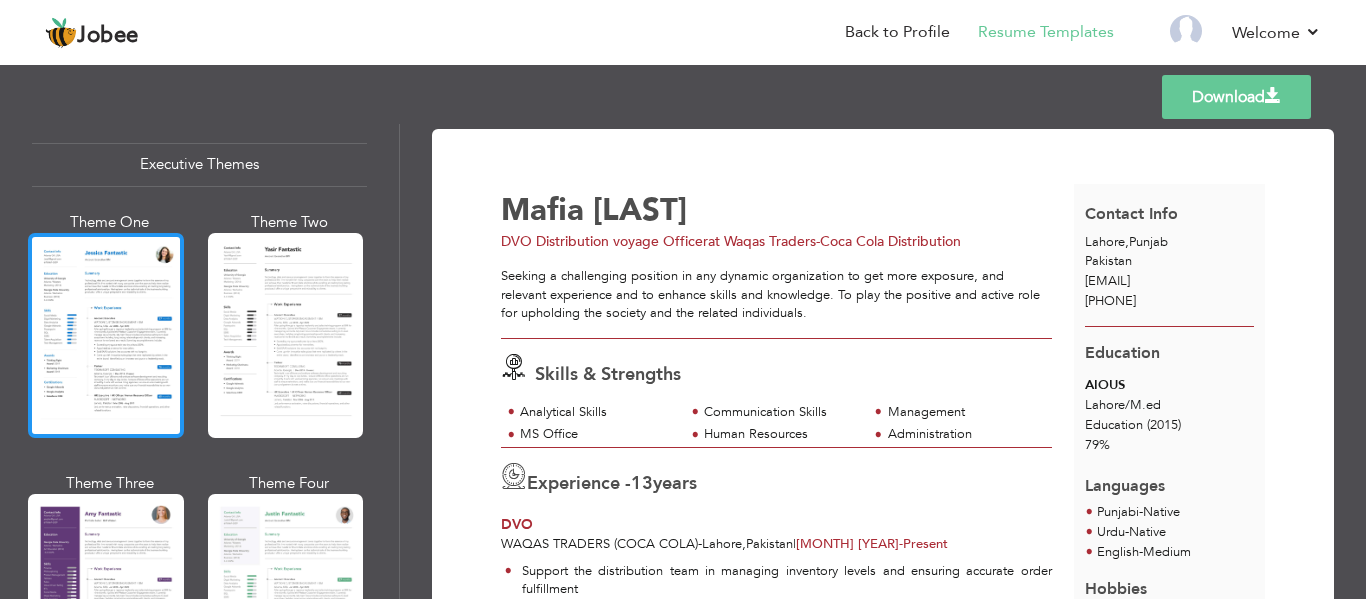click at bounding box center (106, 335) 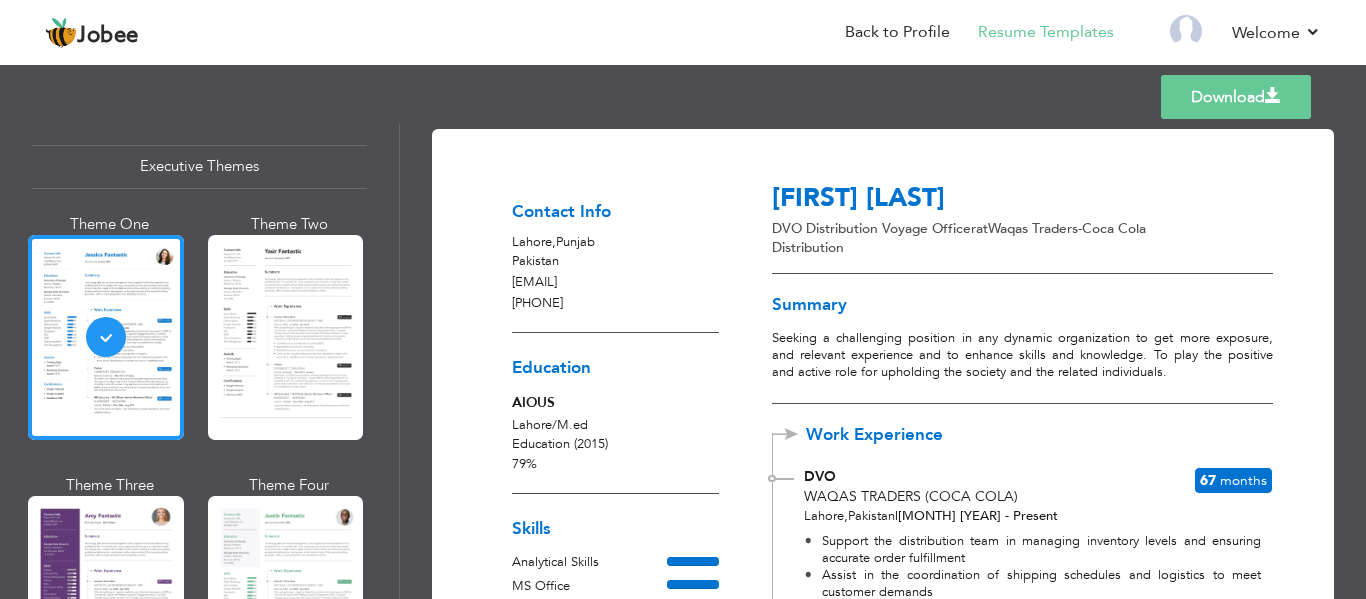 click on "Download" at bounding box center (1236, 97) 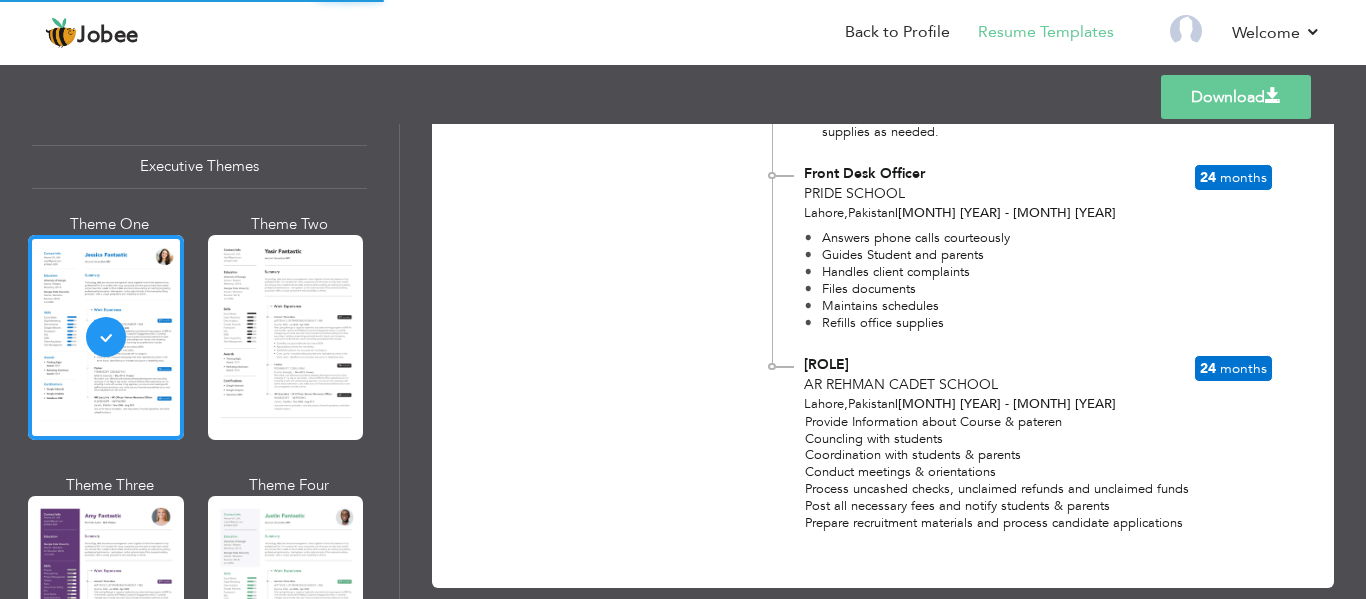 scroll, scrollTop: 1176, scrollLeft: 0, axis: vertical 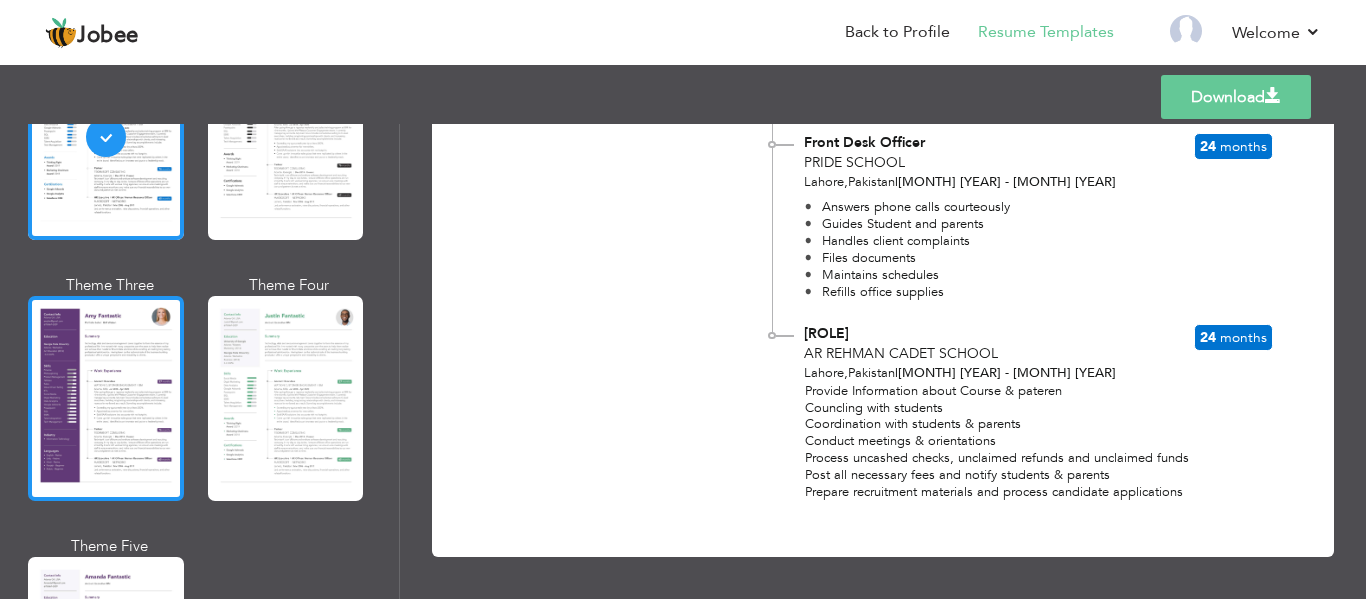 click at bounding box center (106, 398) 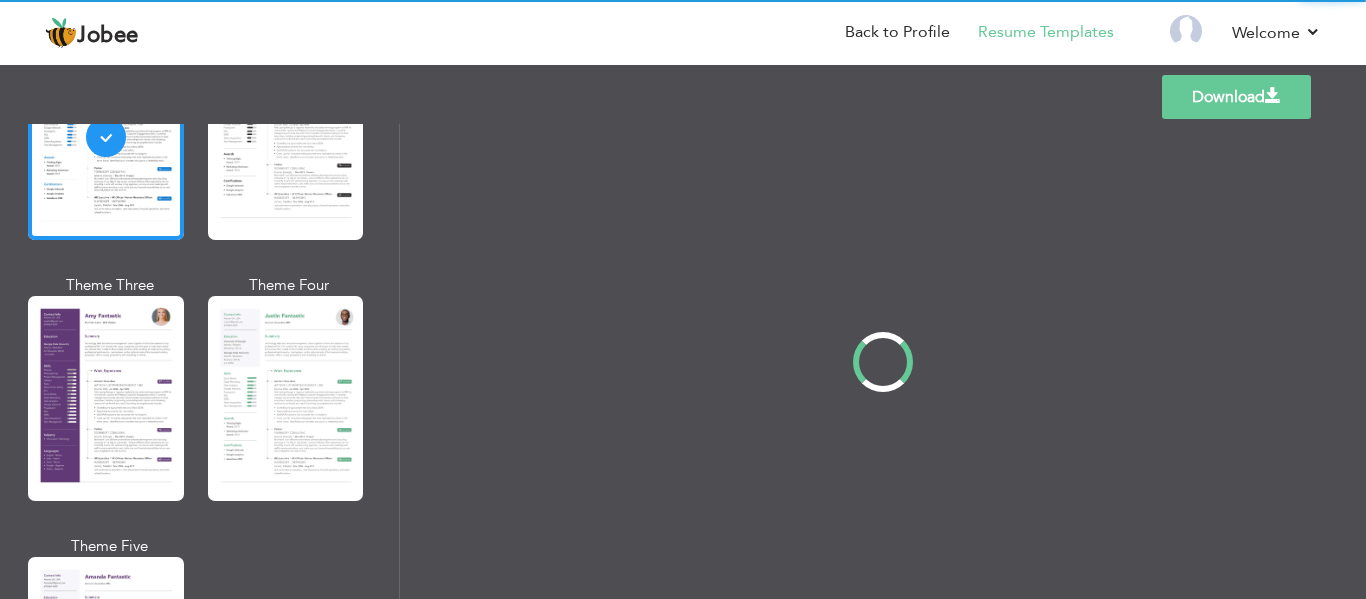 scroll, scrollTop: 1700, scrollLeft: 0, axis: vertical 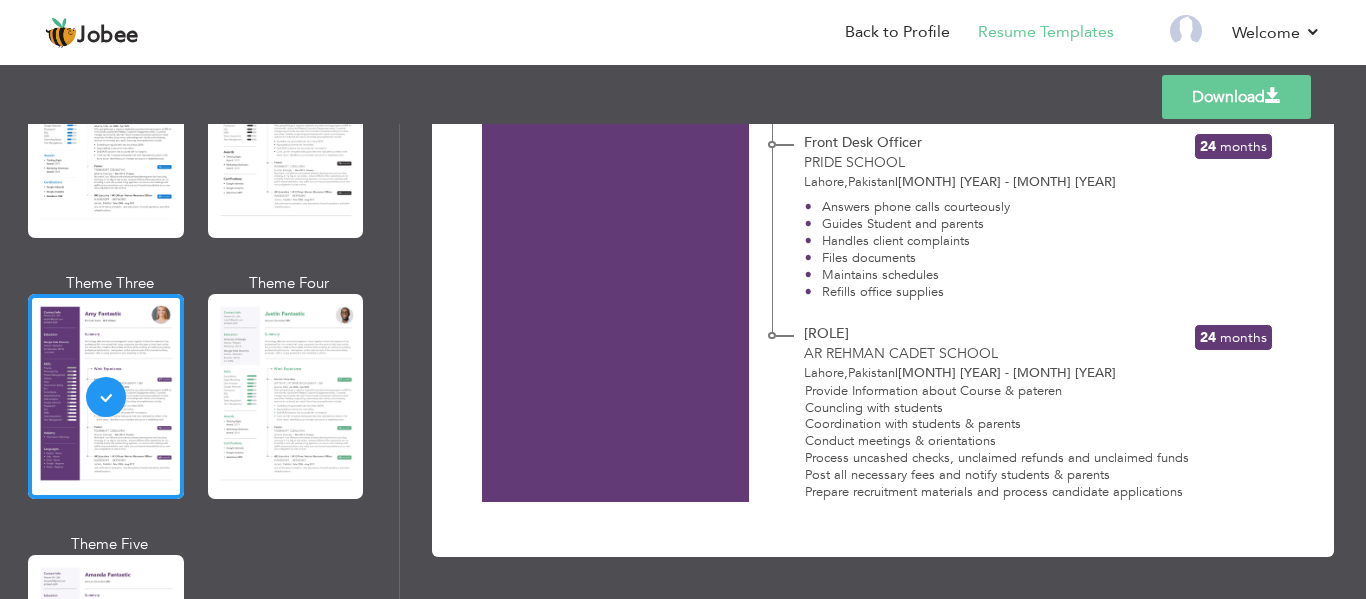 click on "Download" at bounding box center [1236, 97] 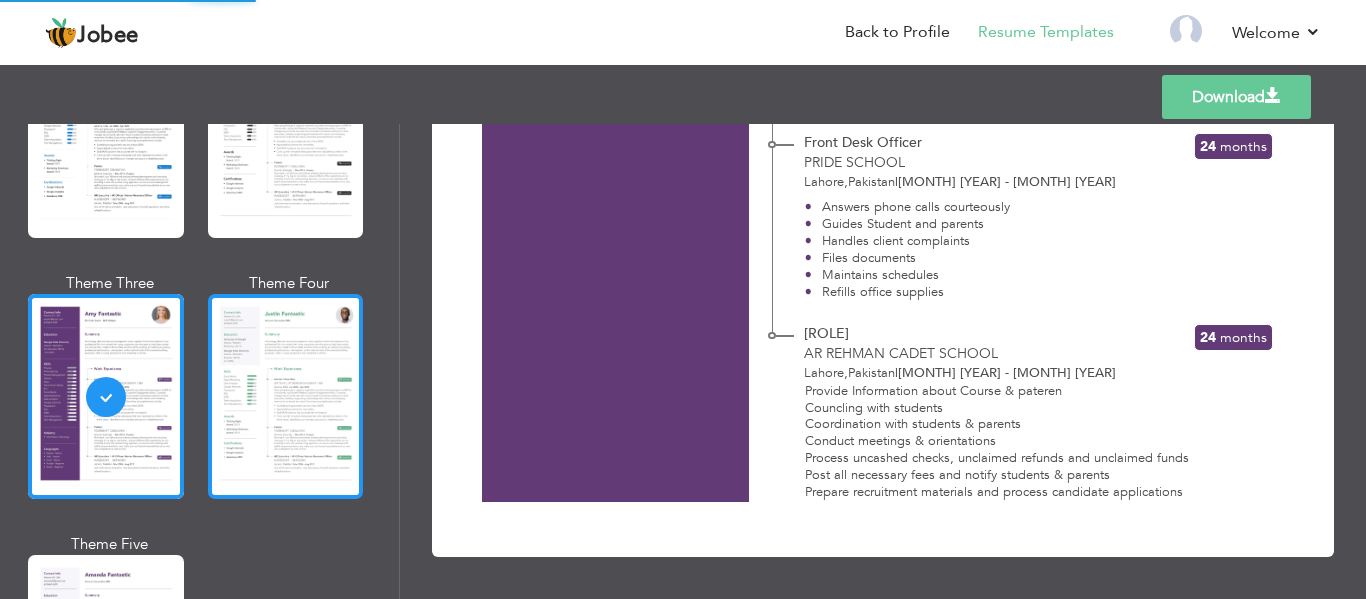 click at bounding box center (286, 396) 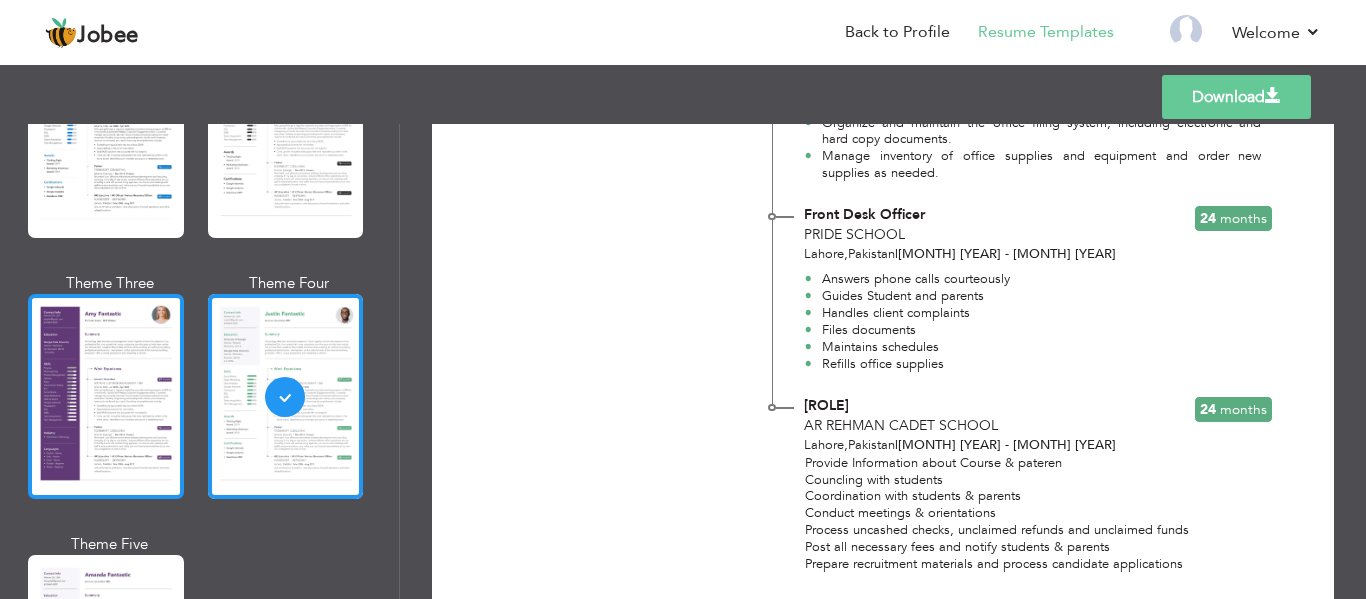 scroll, scrollTop: 1076, scrollLeft: 0, axis: vertical 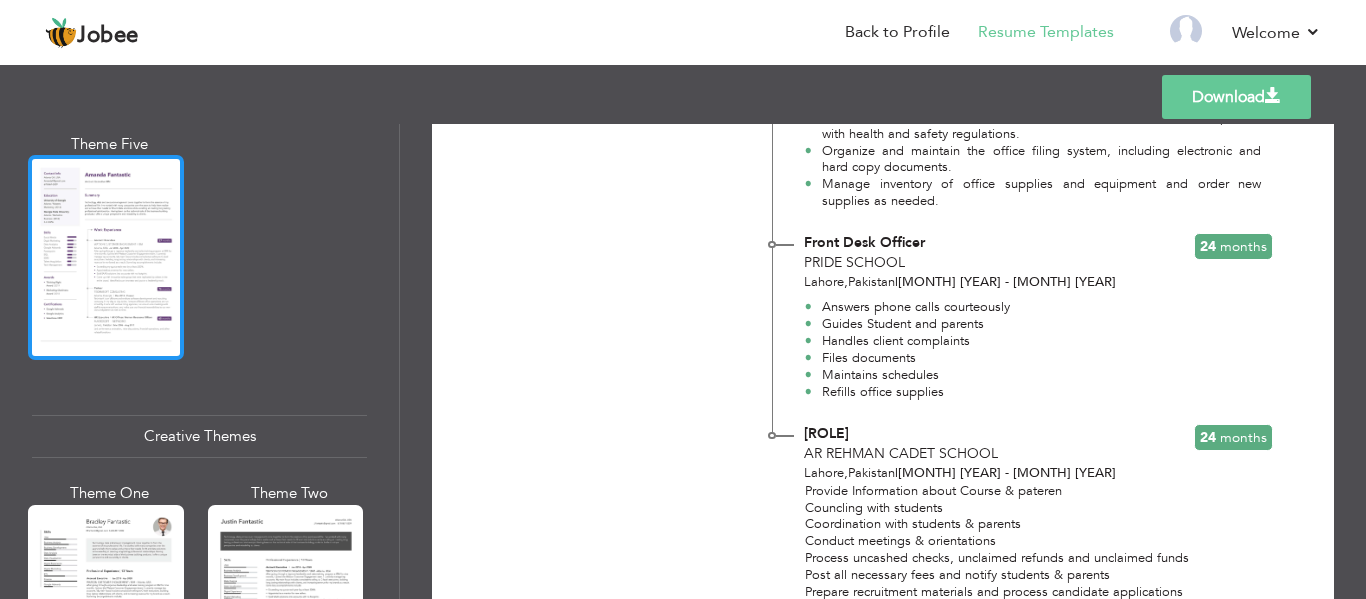 click at bounding box center (106, 257) 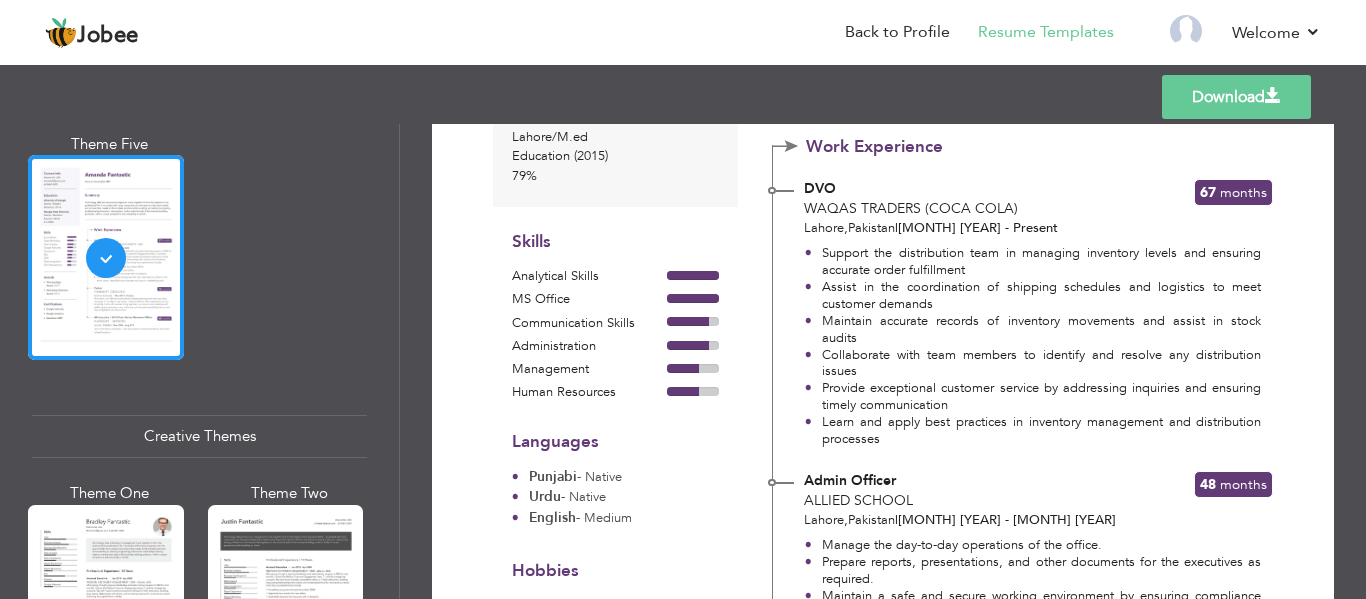 scroll, scrollTop: 300, scrollLeft: 0, axis: vertical 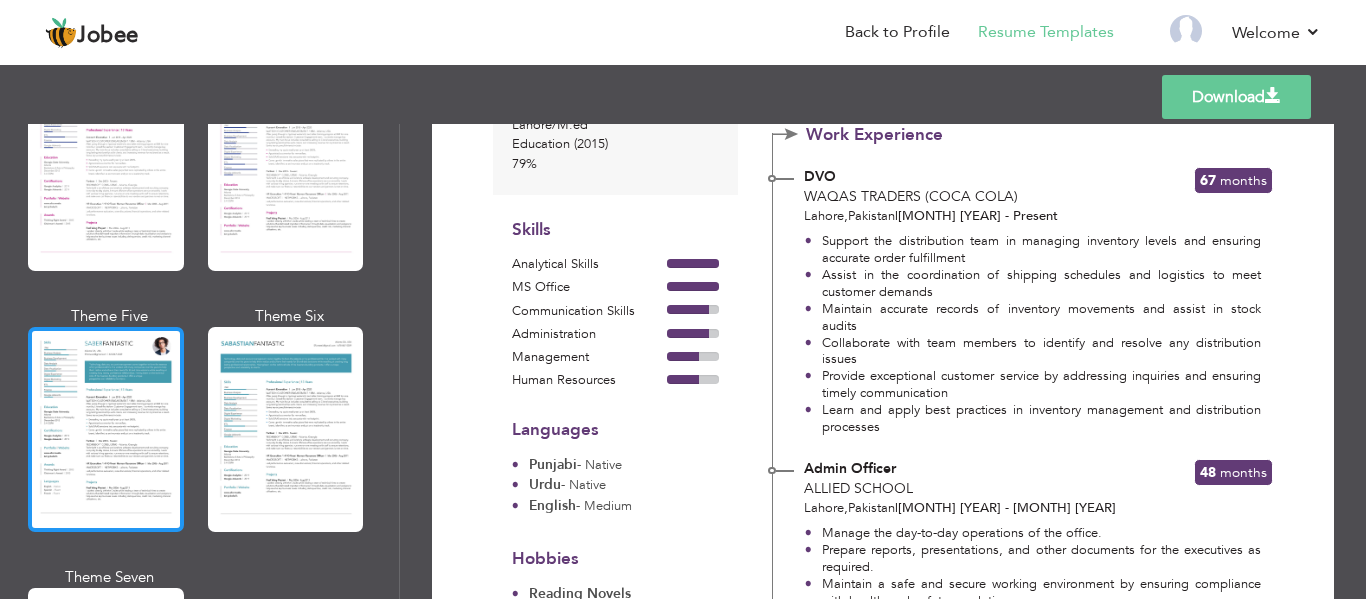 click at bounding box center [106, 429] 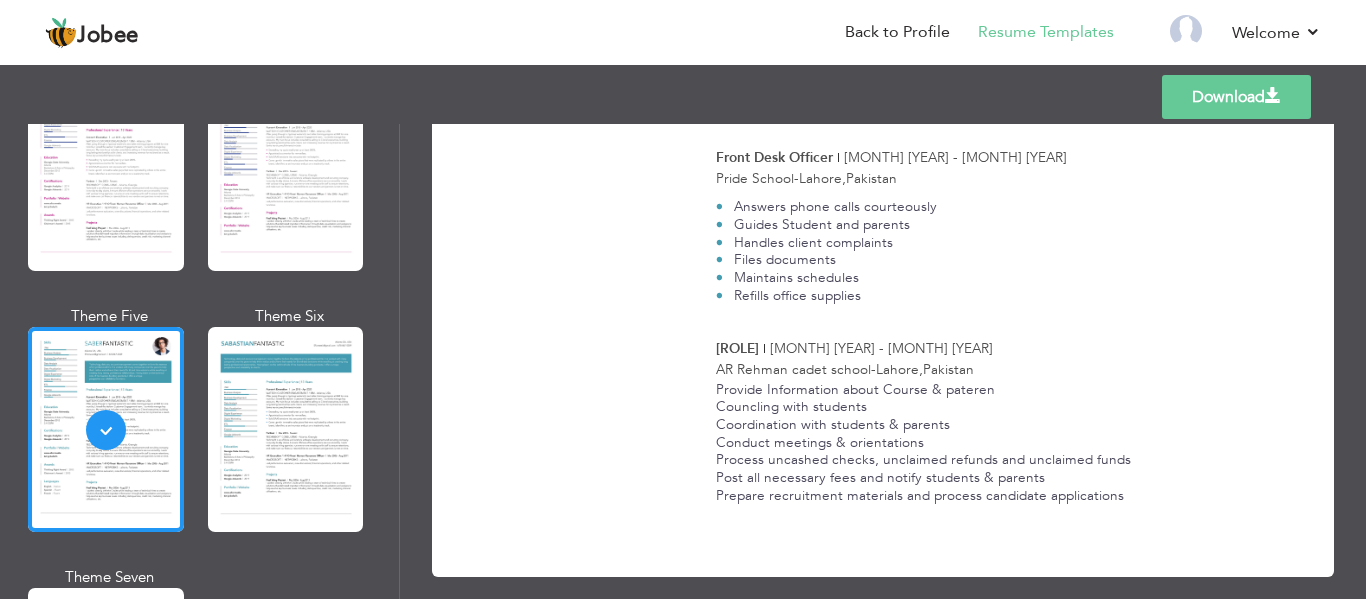 scroll, scrollTop: 1053, scrollLeft: 0, axis: vertical 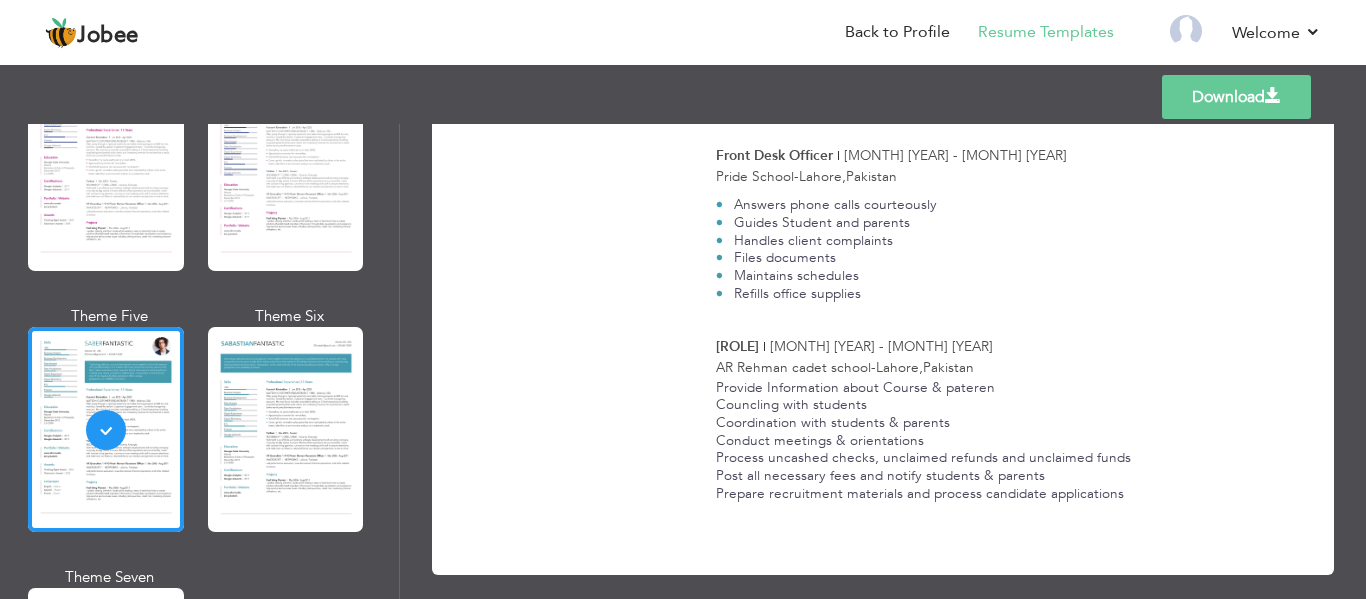 click on "Download" at bounding box center (1236, 97) 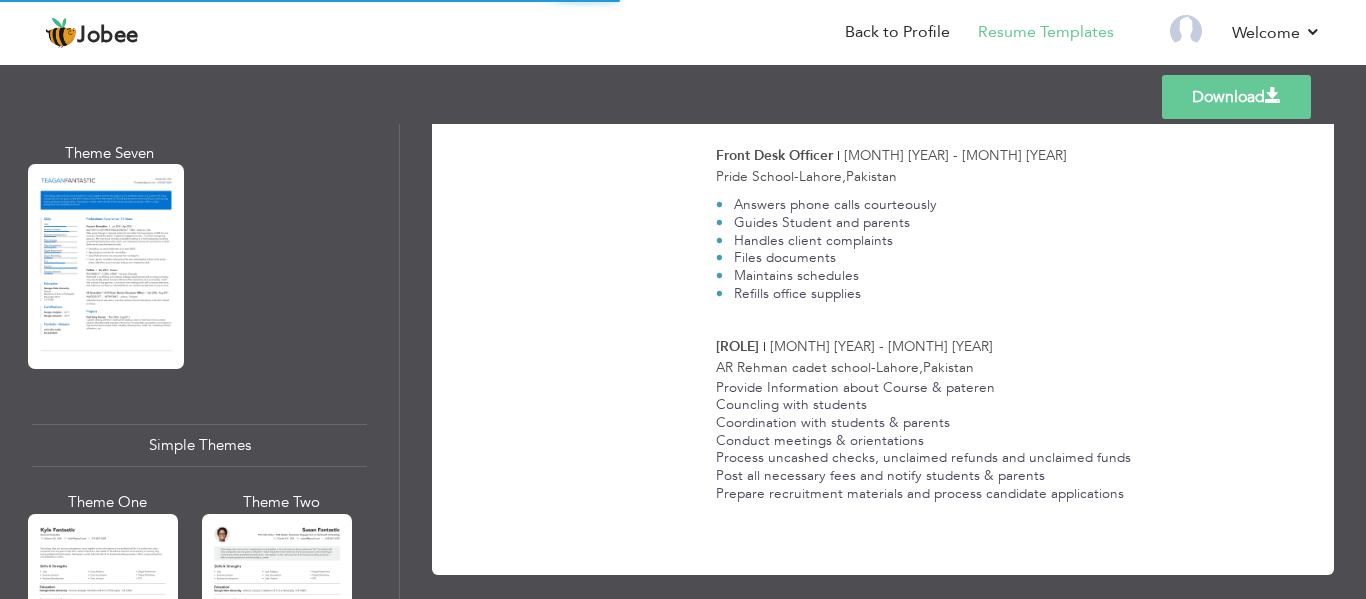 scroll, scrollTop: 3102, scrollLeft: 0, axis: vertical 